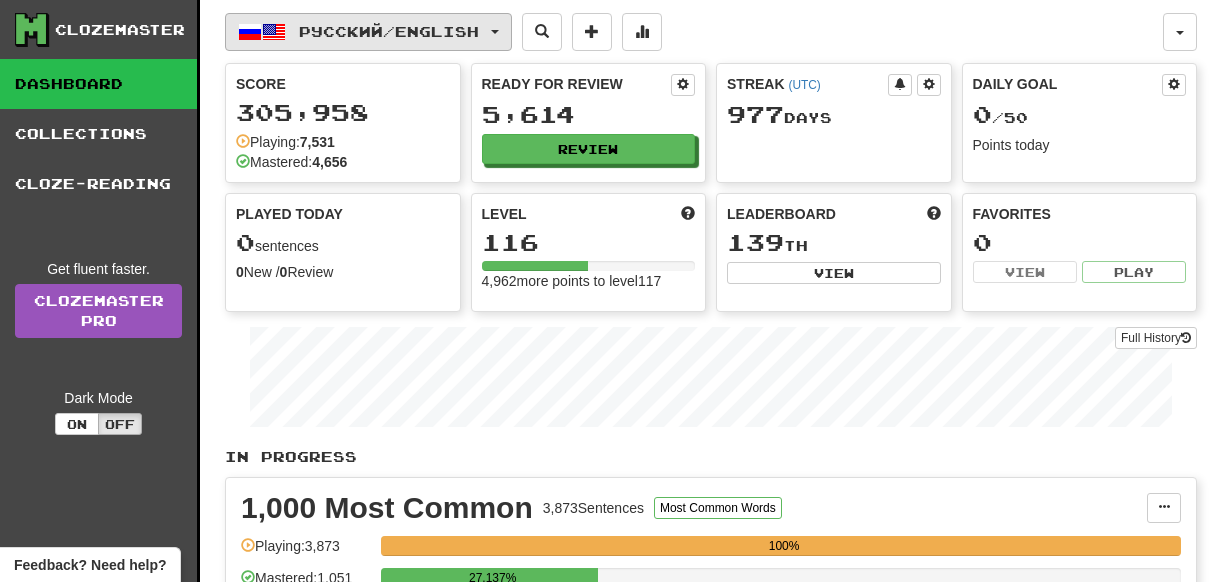 scroll, scrollTop: 0, scrollLeft: 0, axis: both 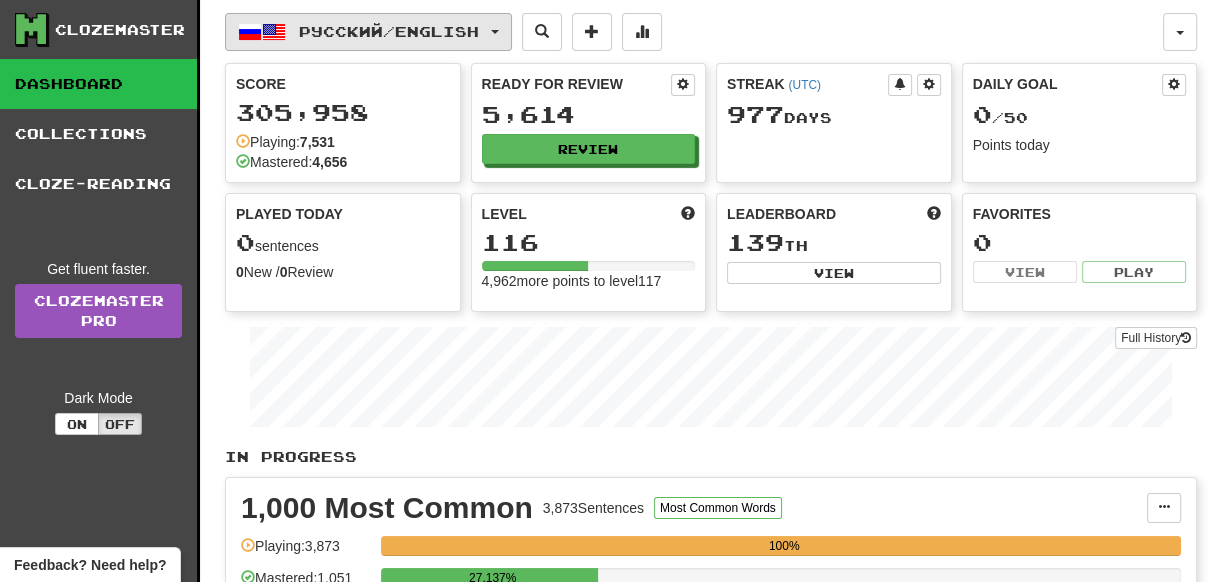 click on "Русский  /  English" at bounding box center (389, 31) 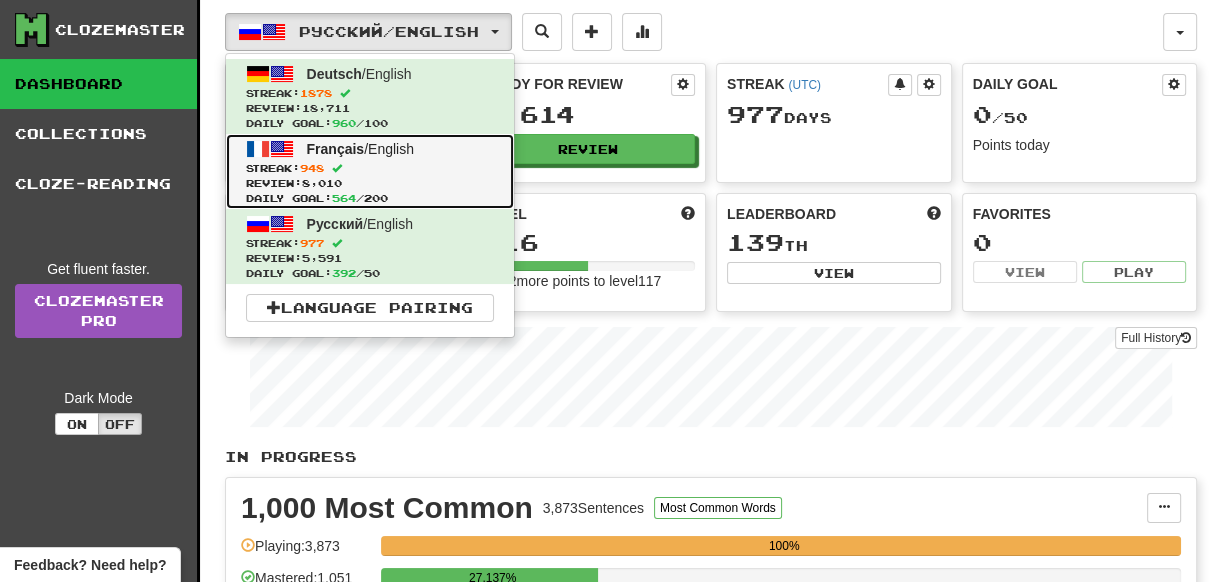 click on "Français" at bounding box center (336, 149) 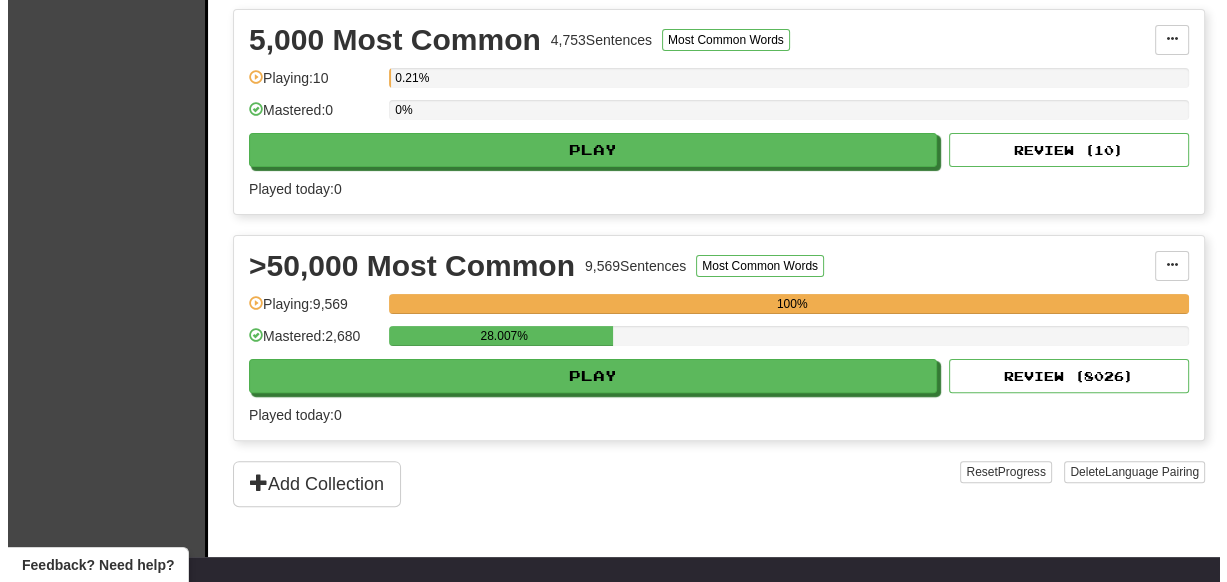 scroll, scrollTop: 545, scrollLeft: 0, axis: vertical 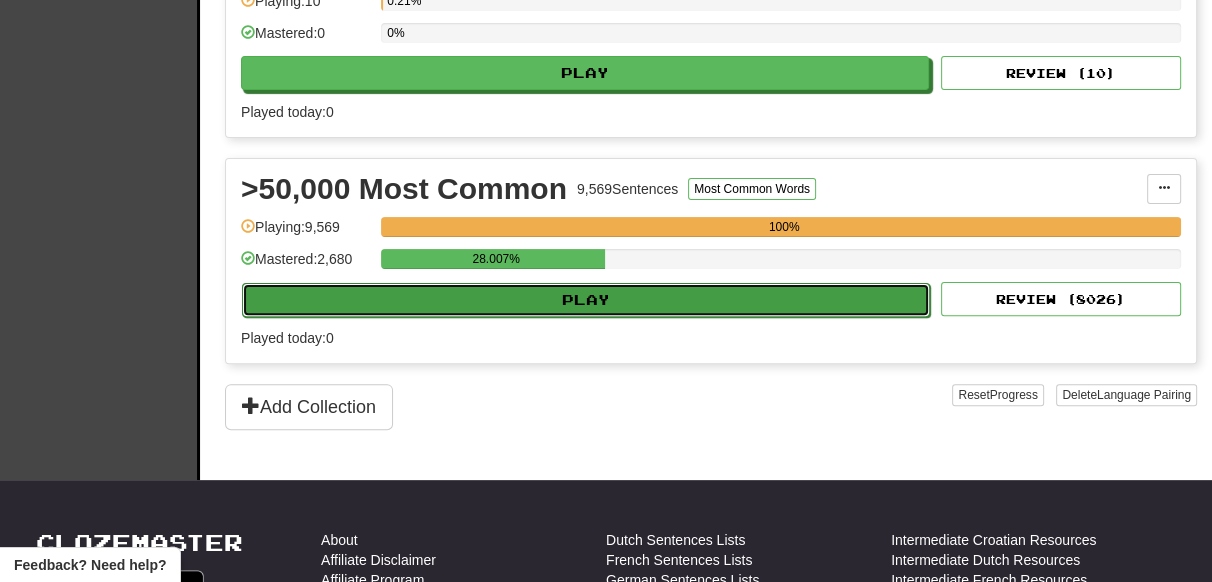 click on "Play" at bounding box center [586, 300] 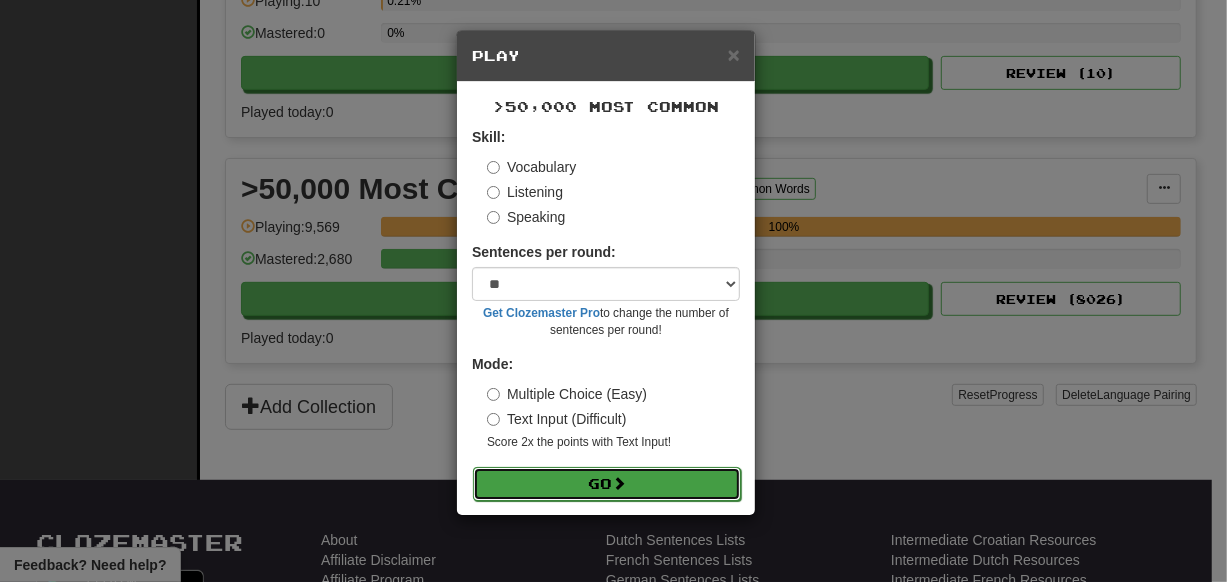 click on "Go" at bounding box center [607, 484] 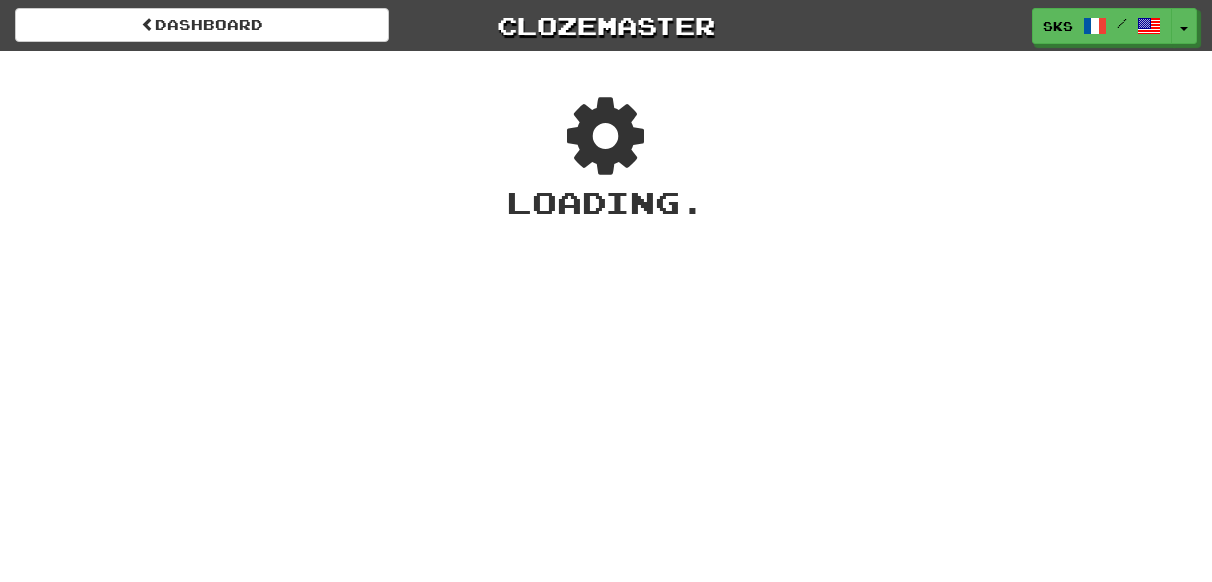 scroll, scrollTop: 0, scrollLeft: 0, axis: both 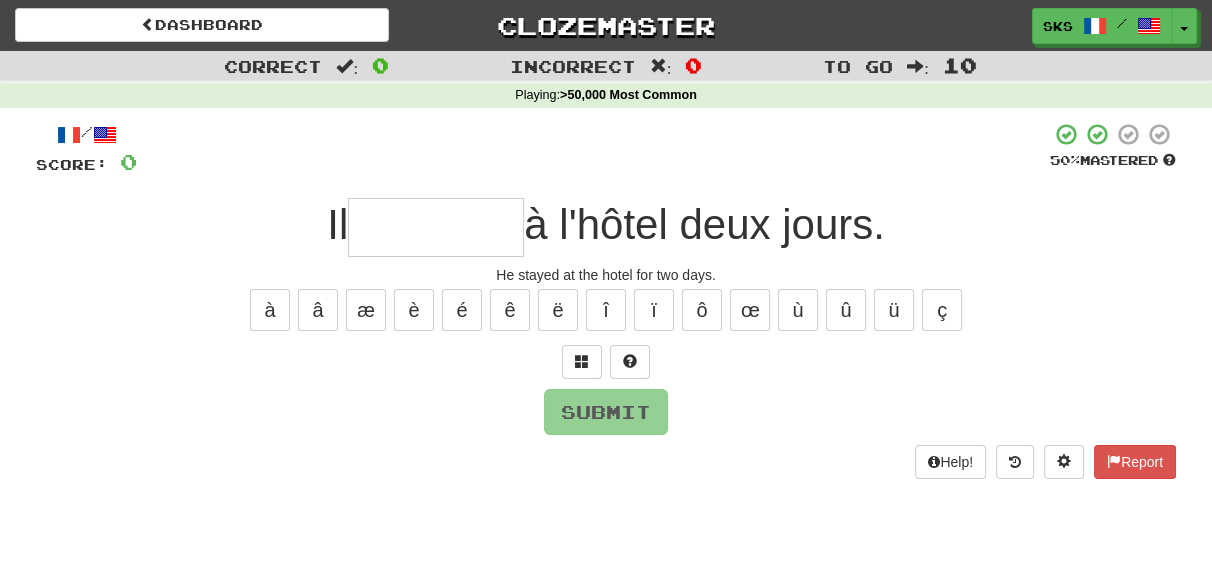 type on "*" 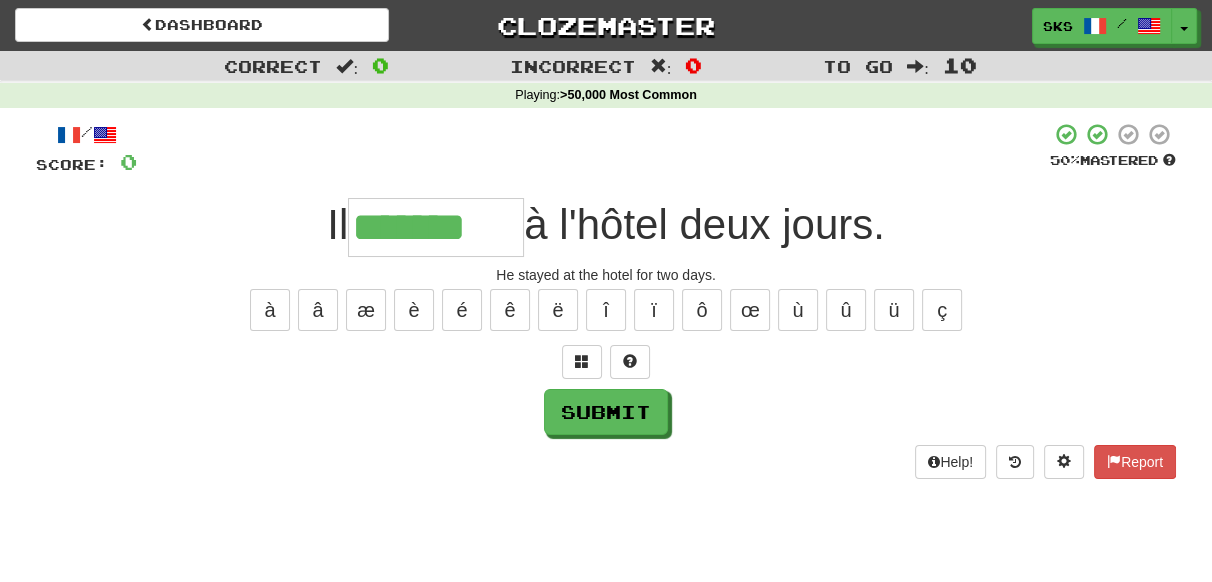 type on "*******" 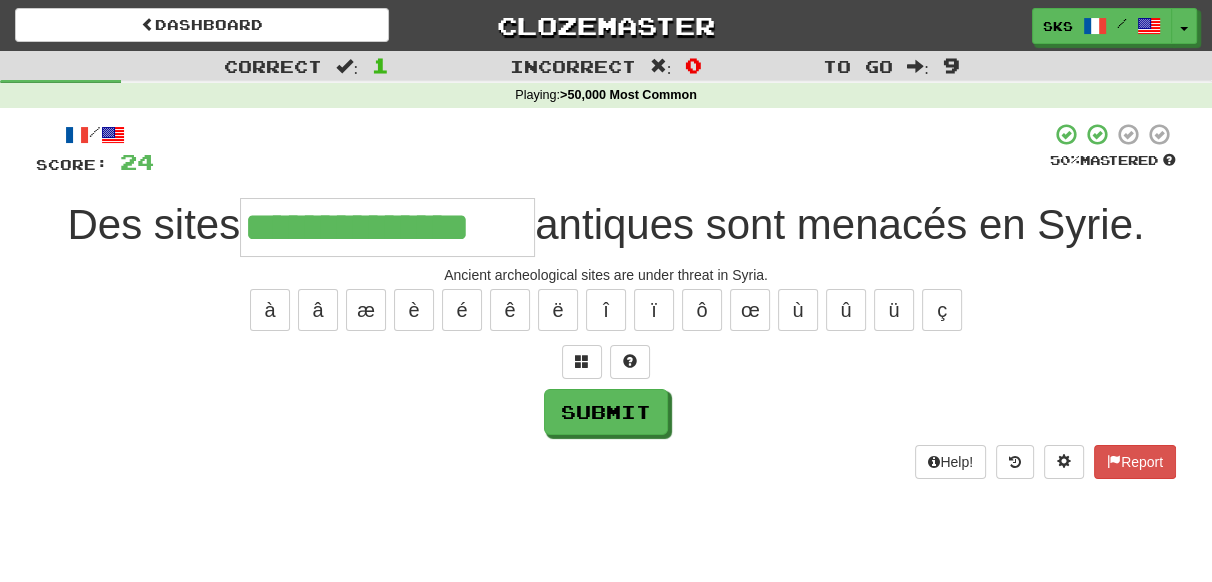 type on "**********" 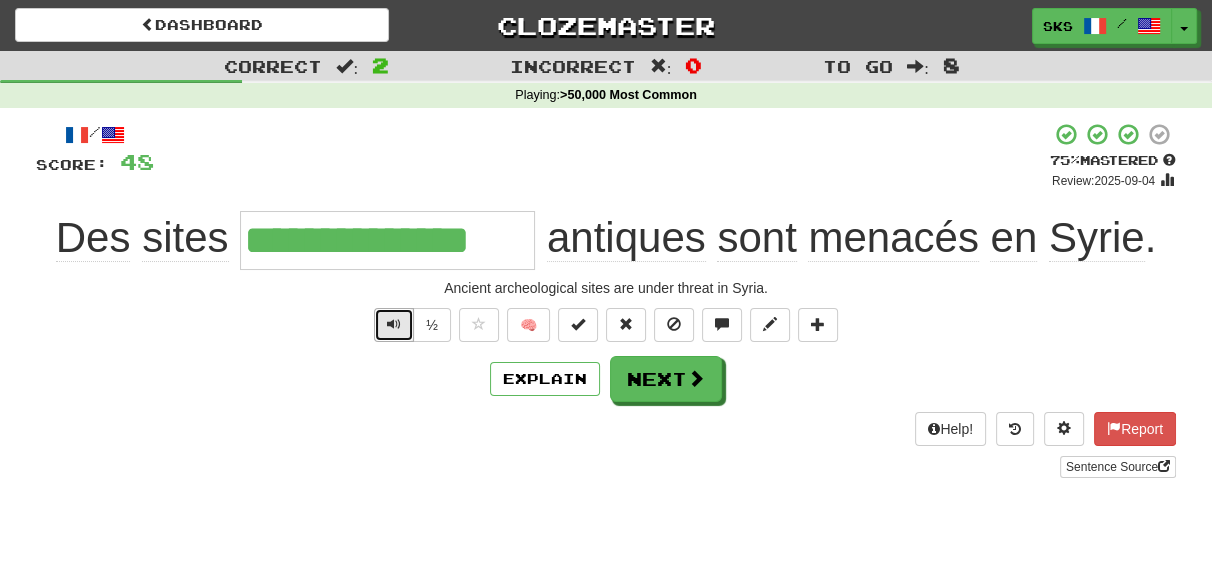 click at bounding box center (394, 325) 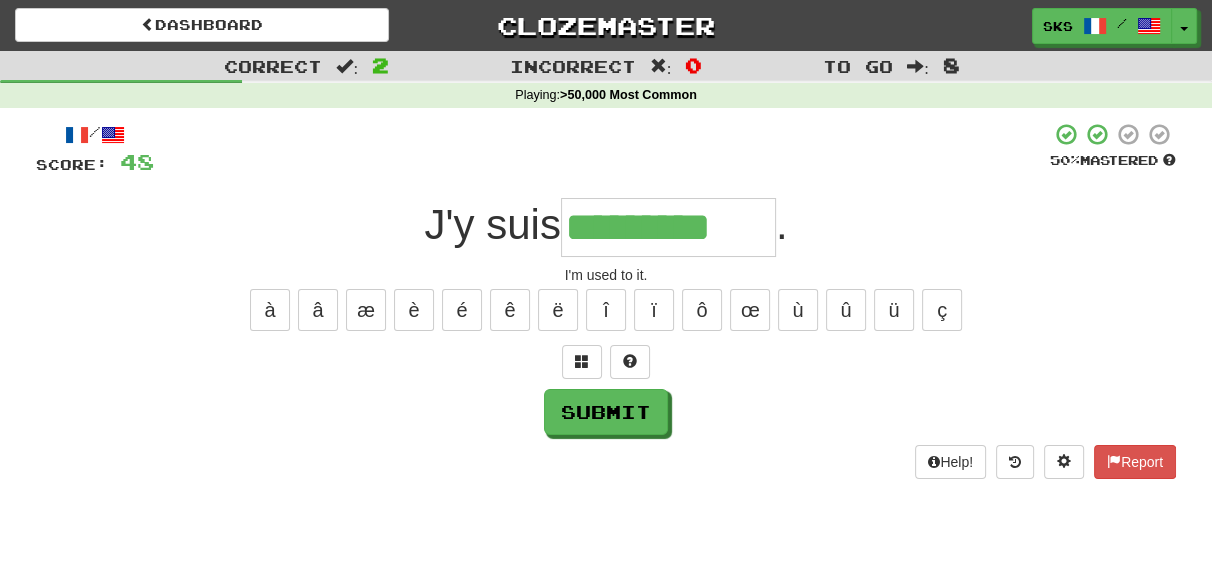 type on "*********" 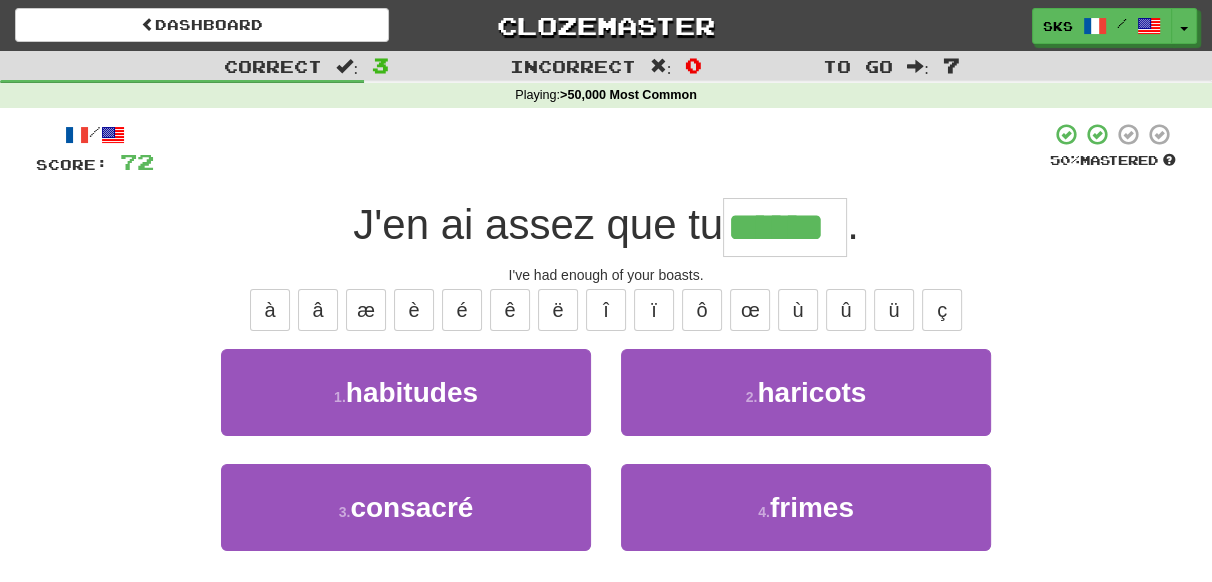 type on "******" 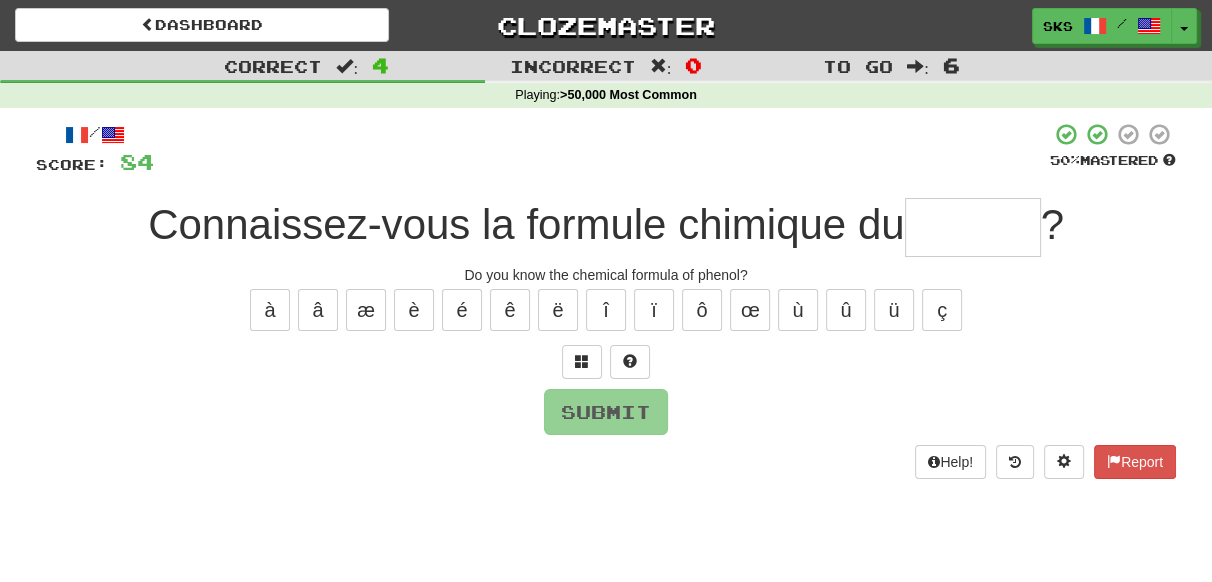 type on "*" 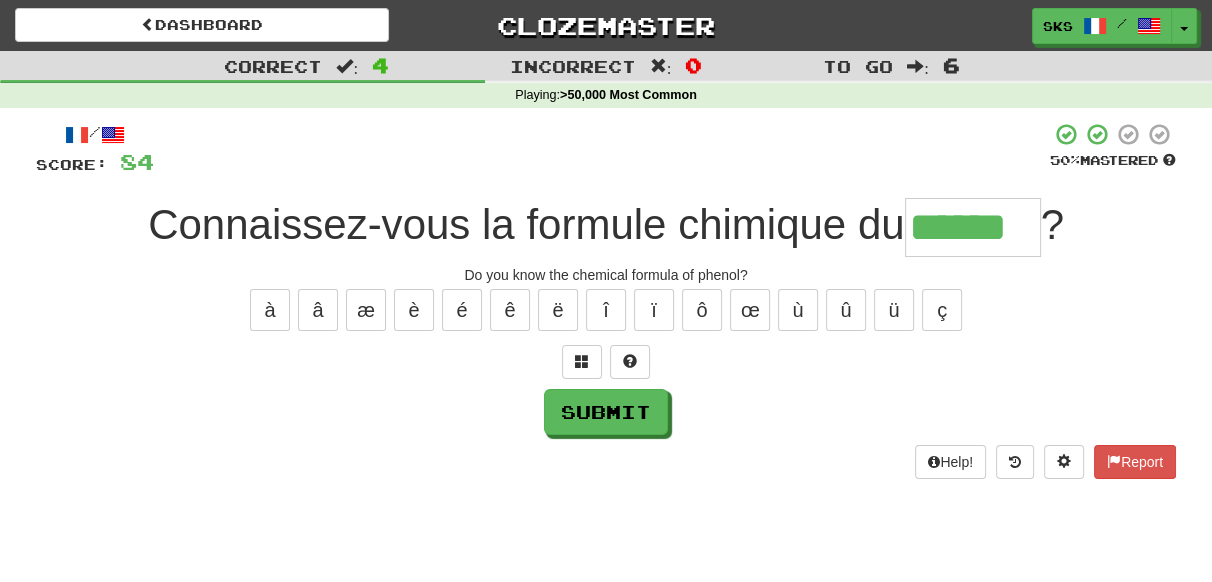 type on "******" 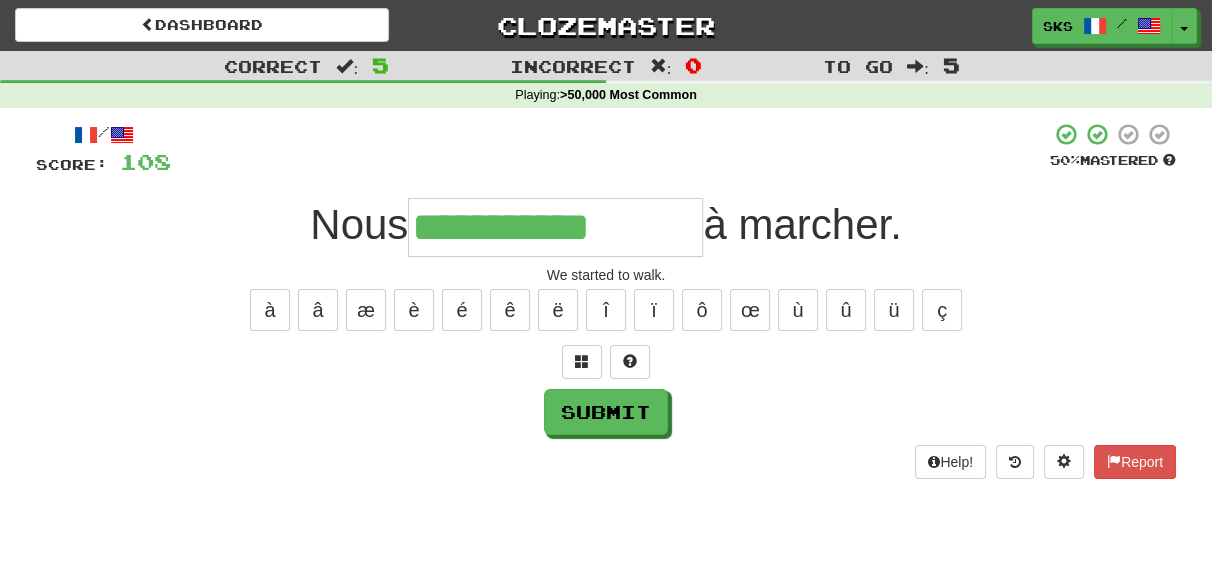 type on "**********" 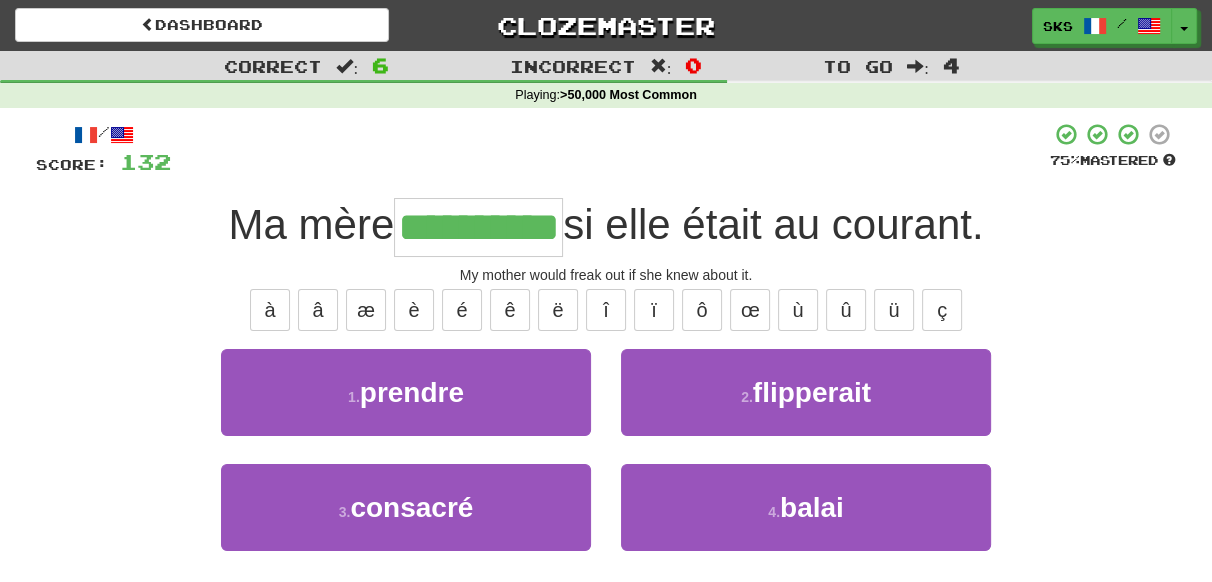 type on "**********" 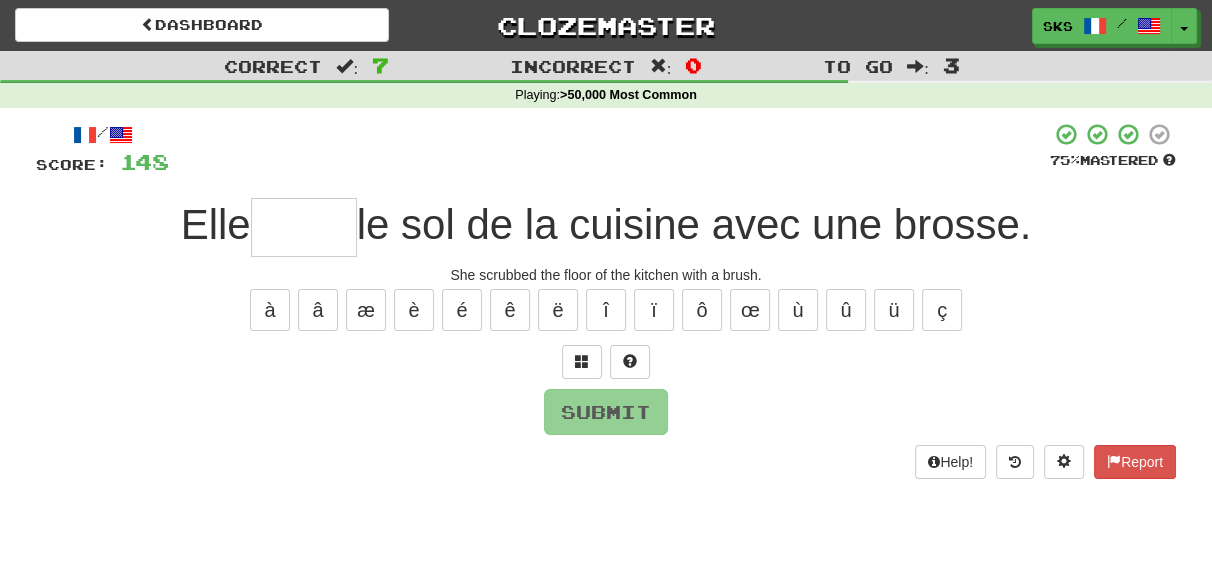 type on "*" 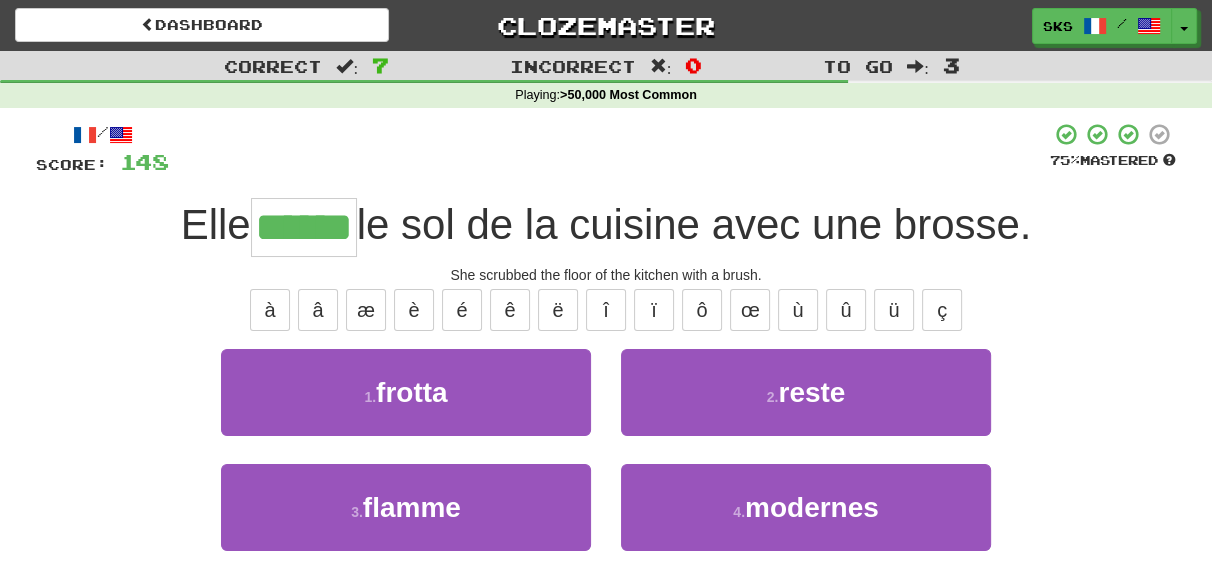 type on "******" 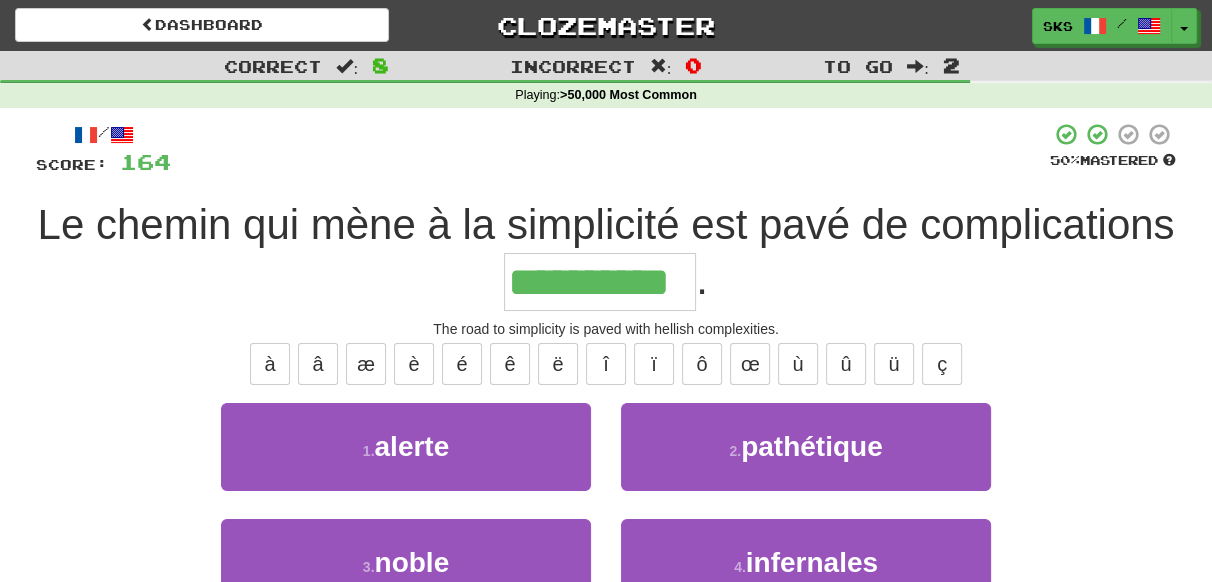 type on "**********" 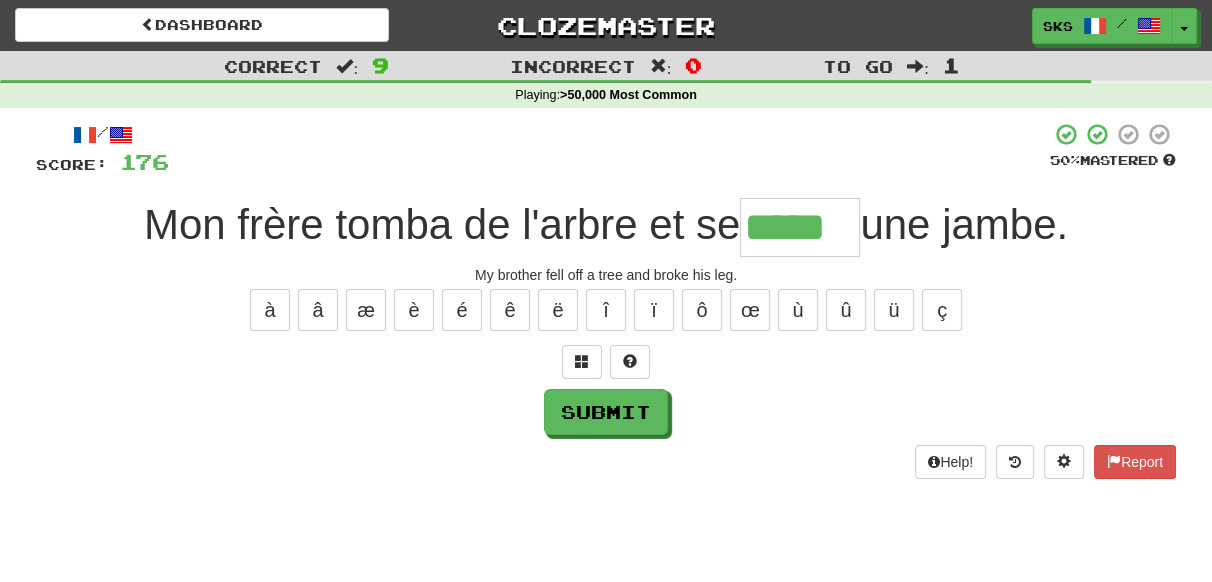 type on "*****" 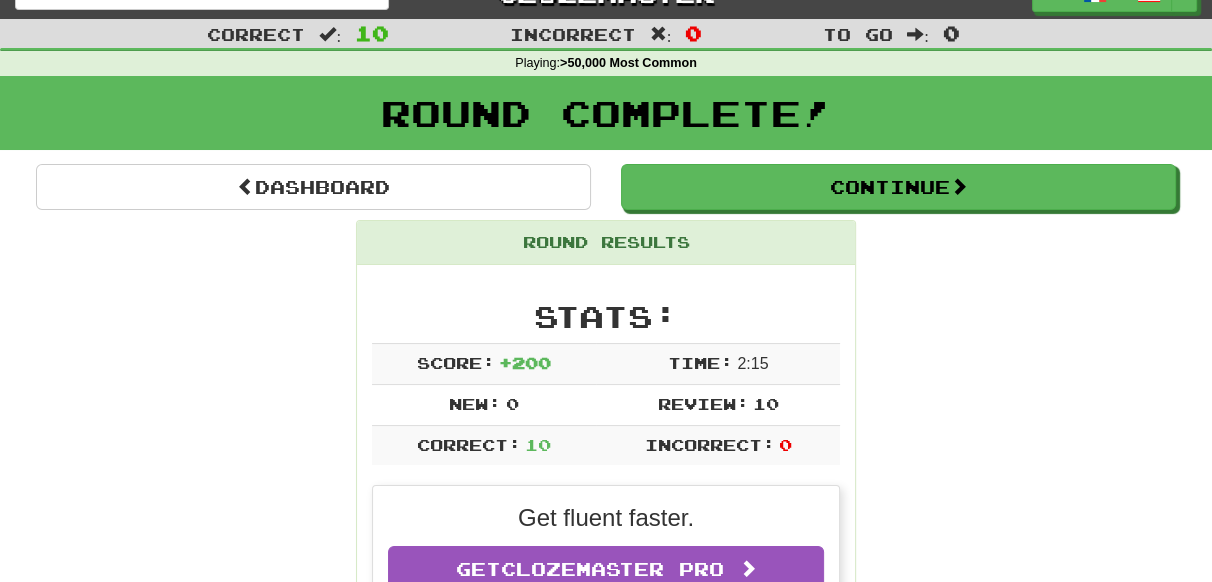 scroll, scrollTop: 36, scrollLeft: 0, axis: vertical 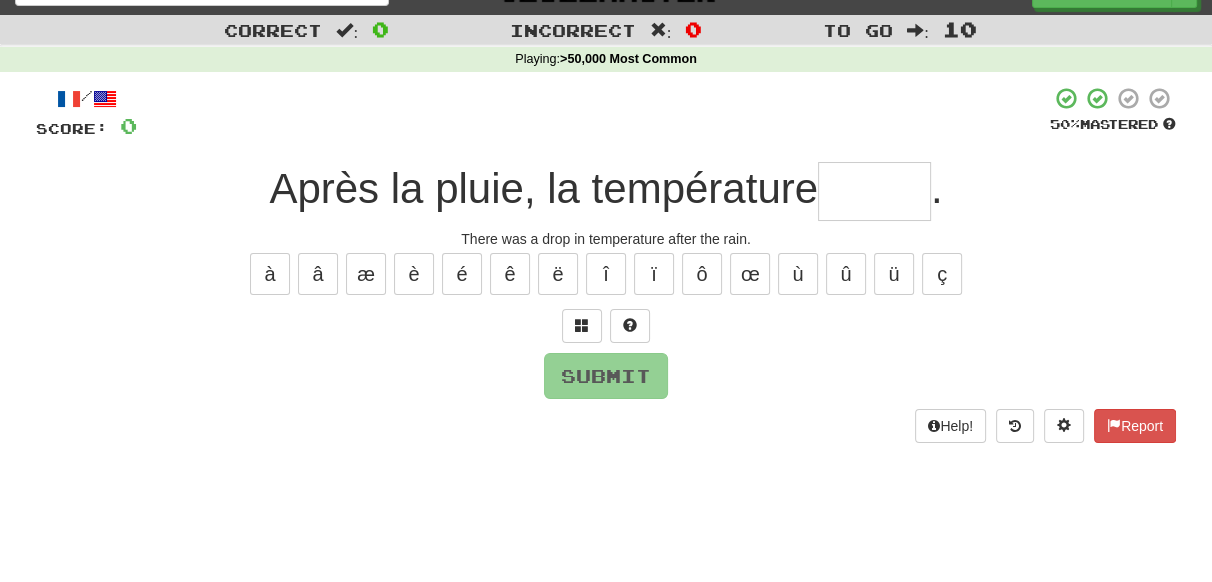 type on "*" 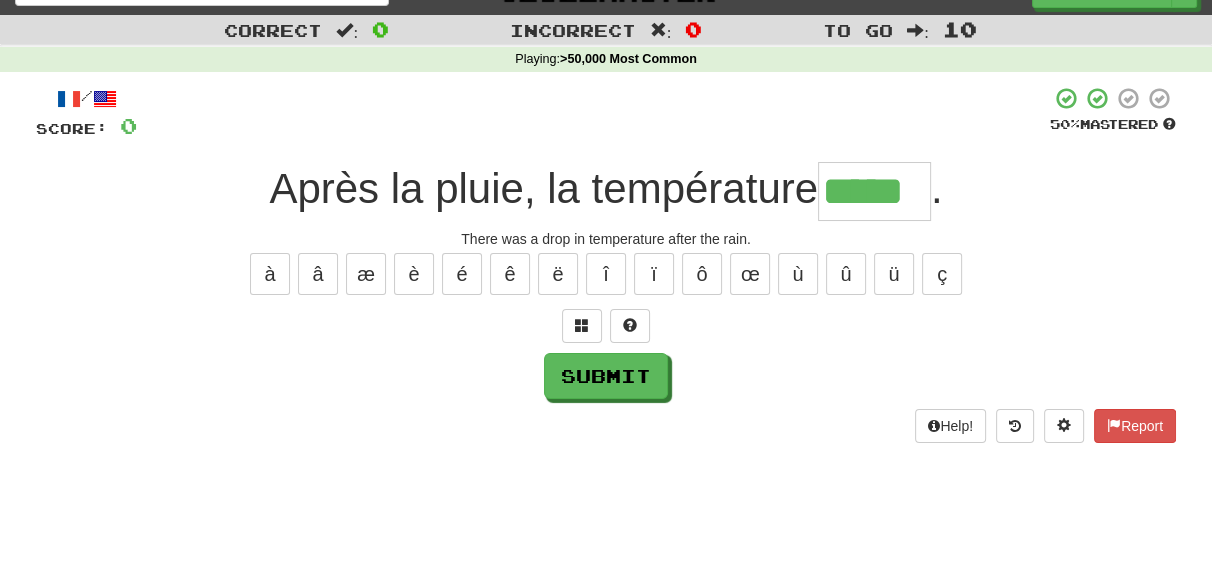 type on "*****" 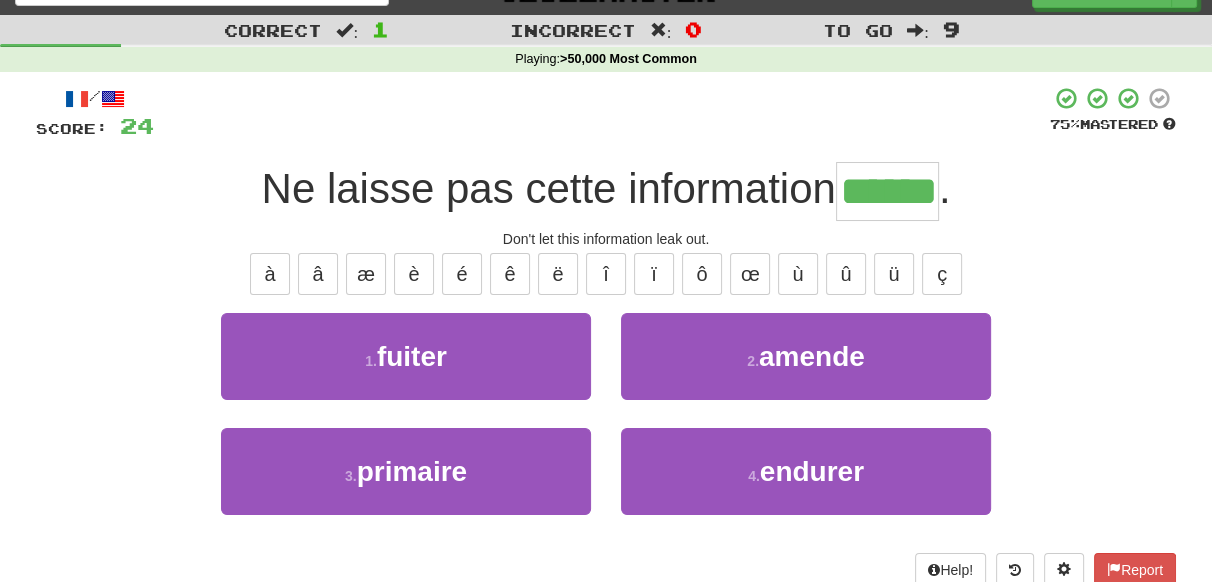type on "******" 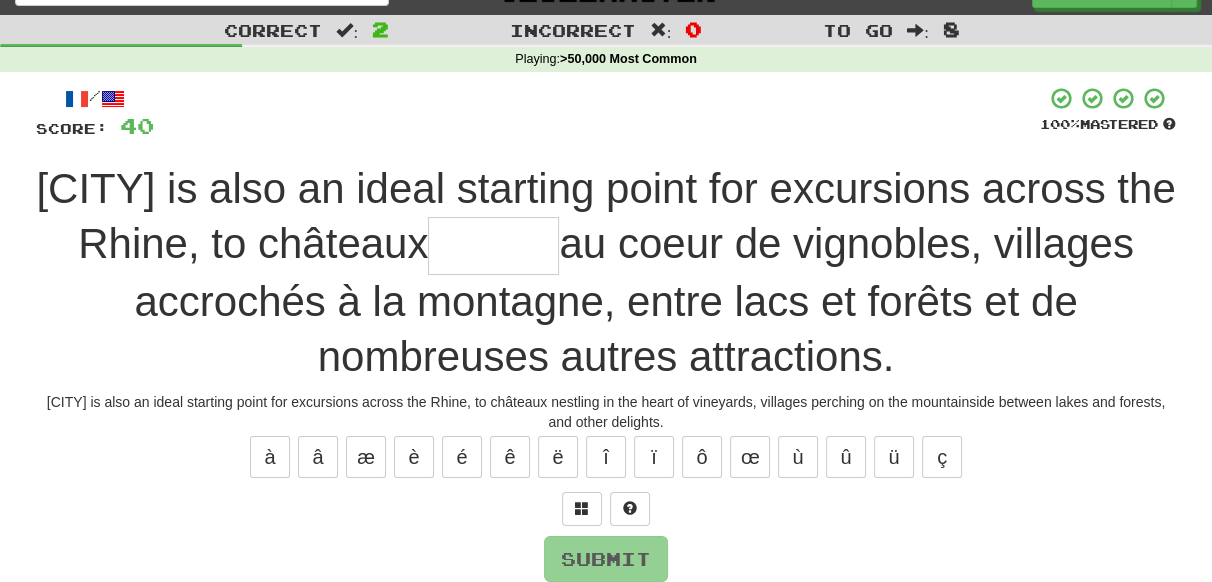type on "*" 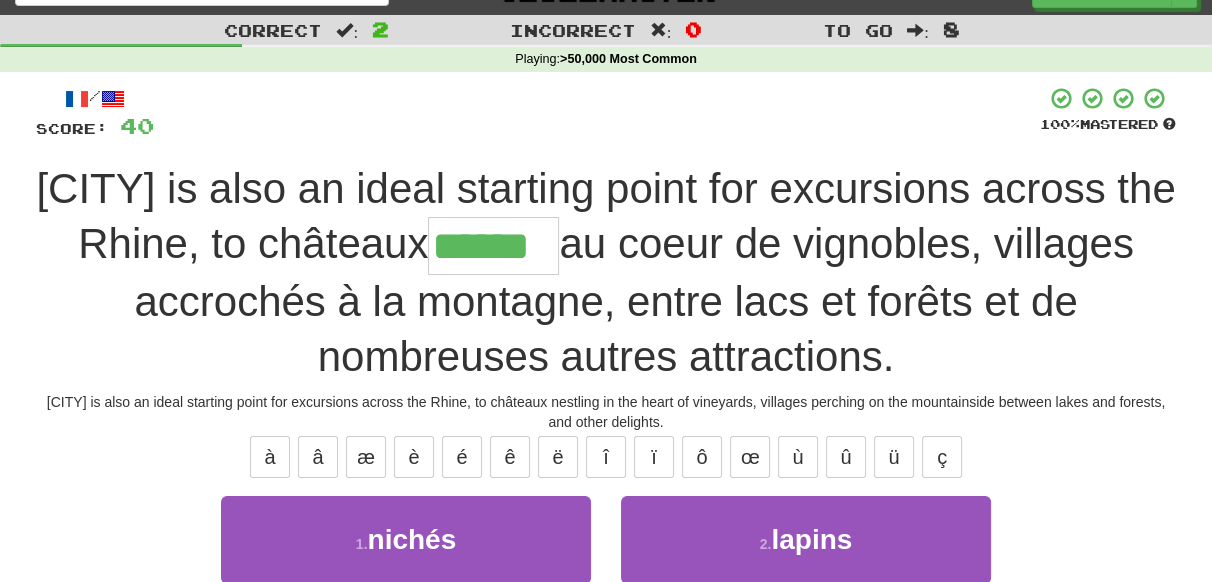 type on "******" 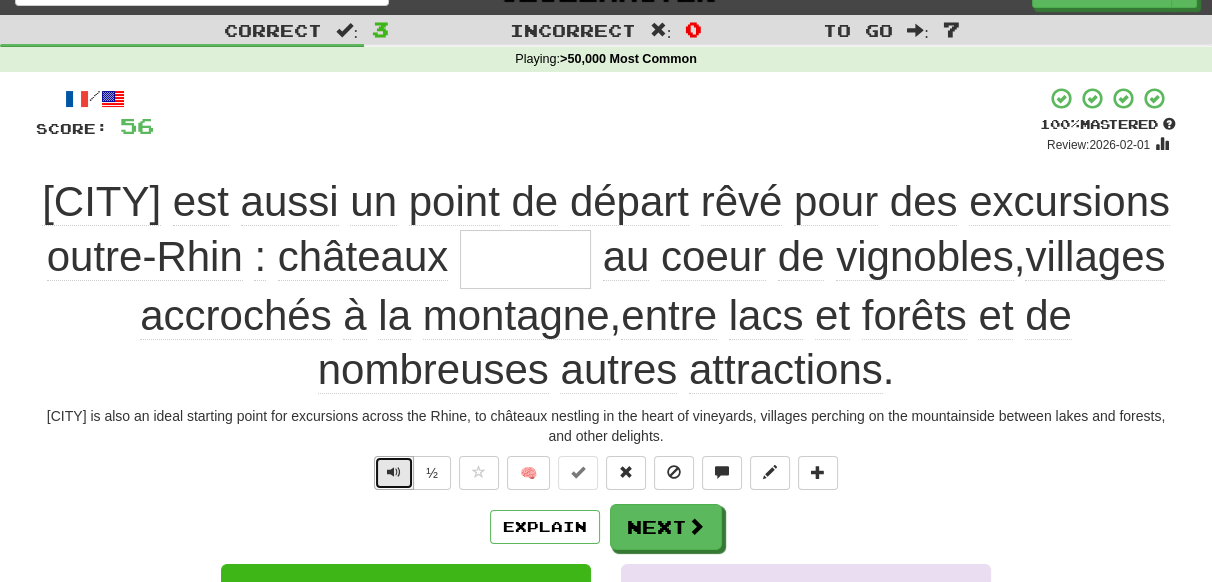 click at bounding box center [394, 473] 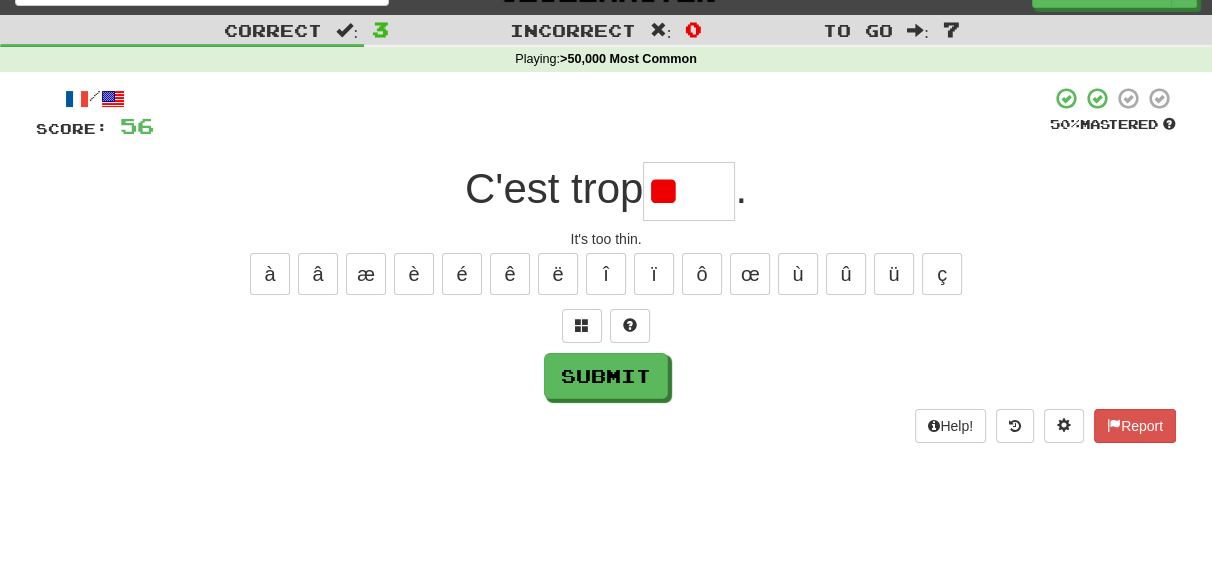 type on "*" 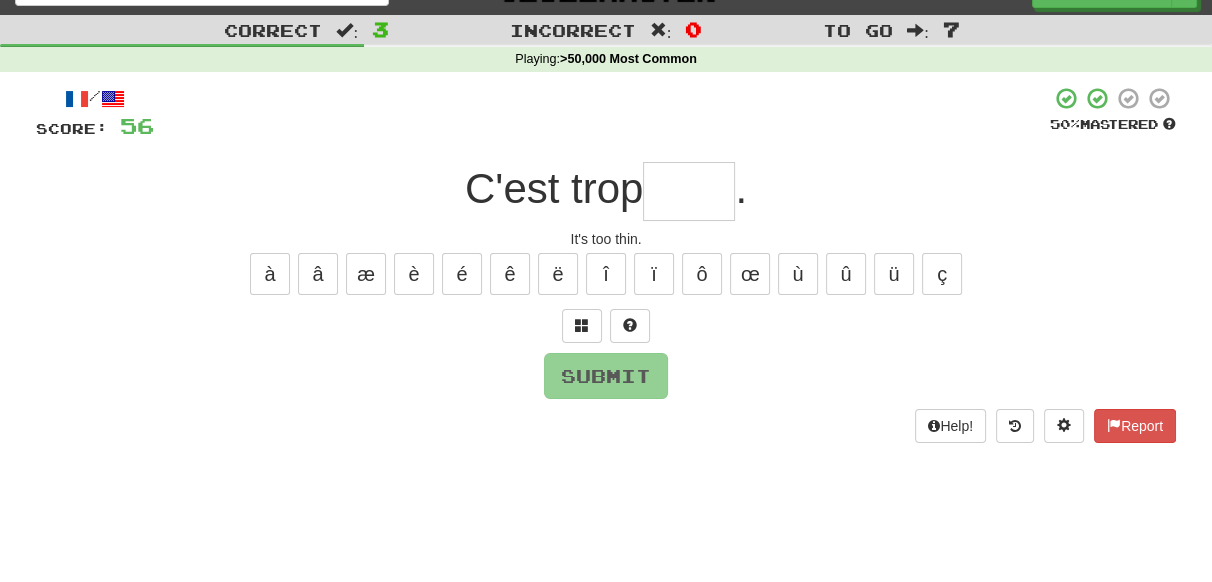 type on "*" 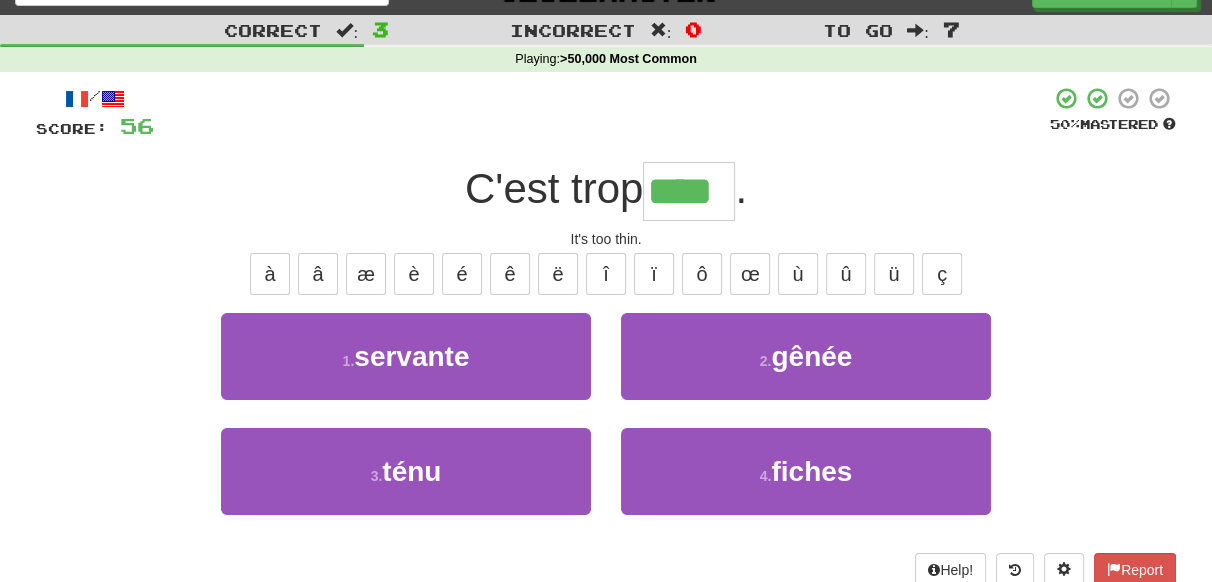 type on "****" 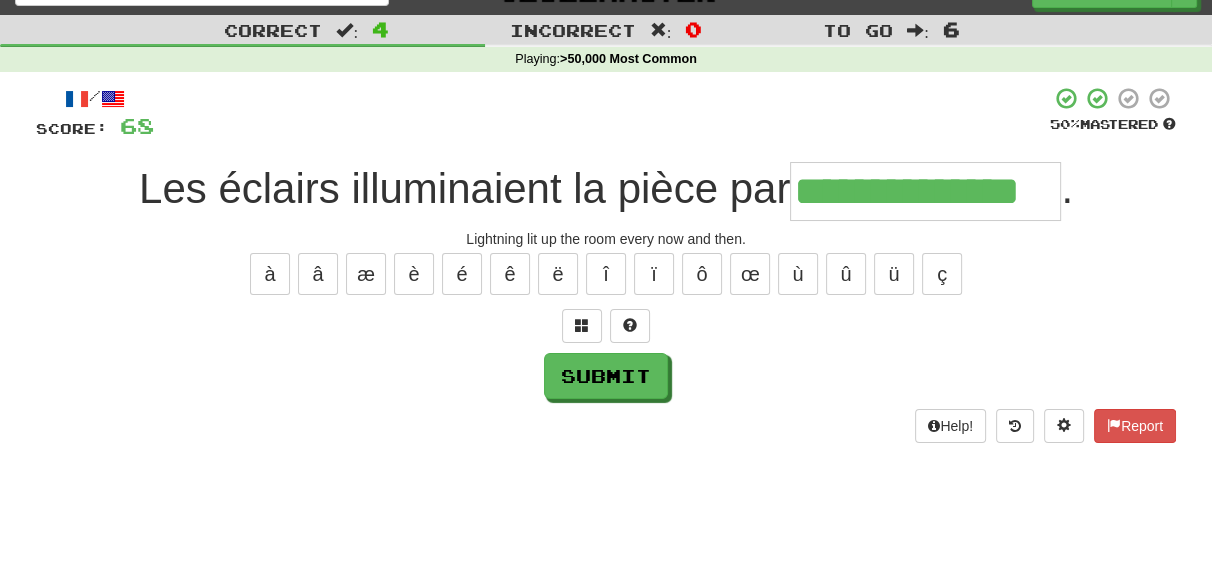 type on "**********" 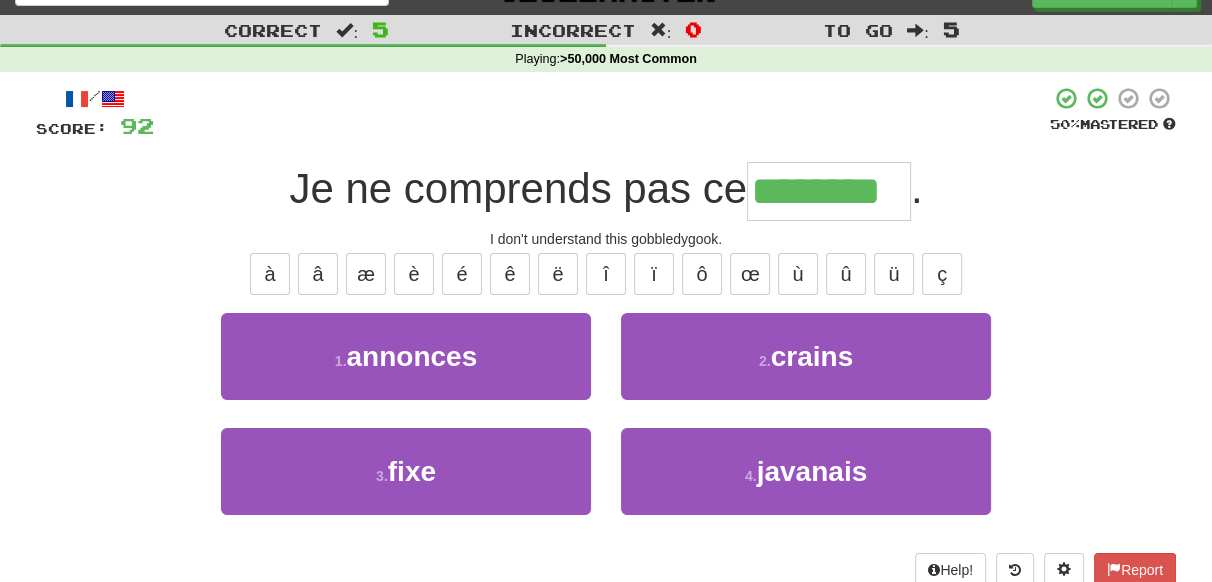 type on "********" 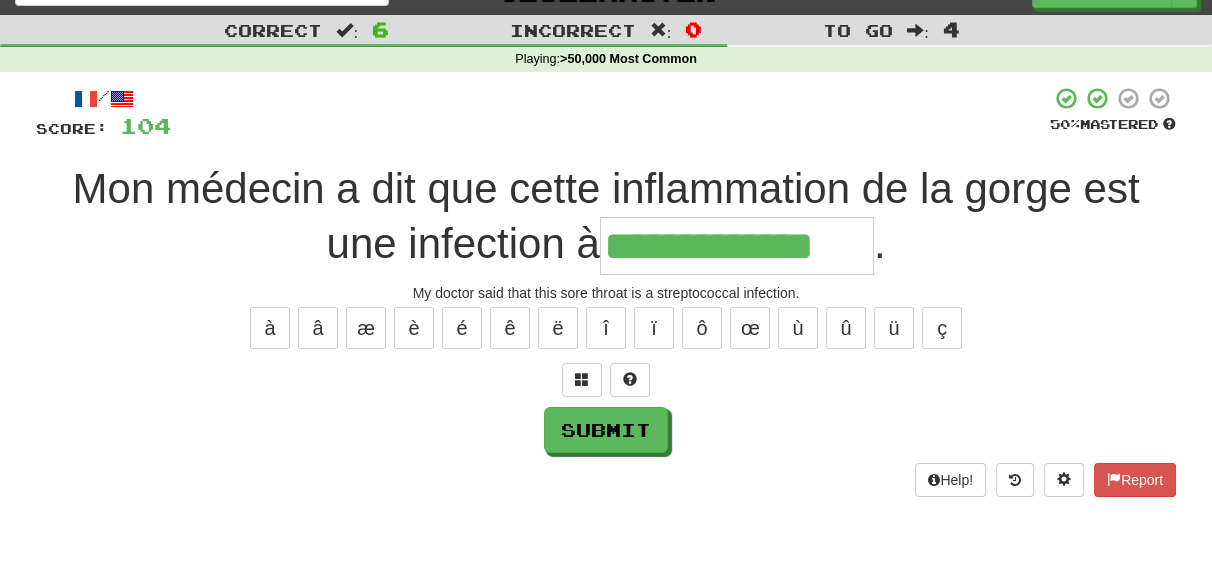 type on "**********" 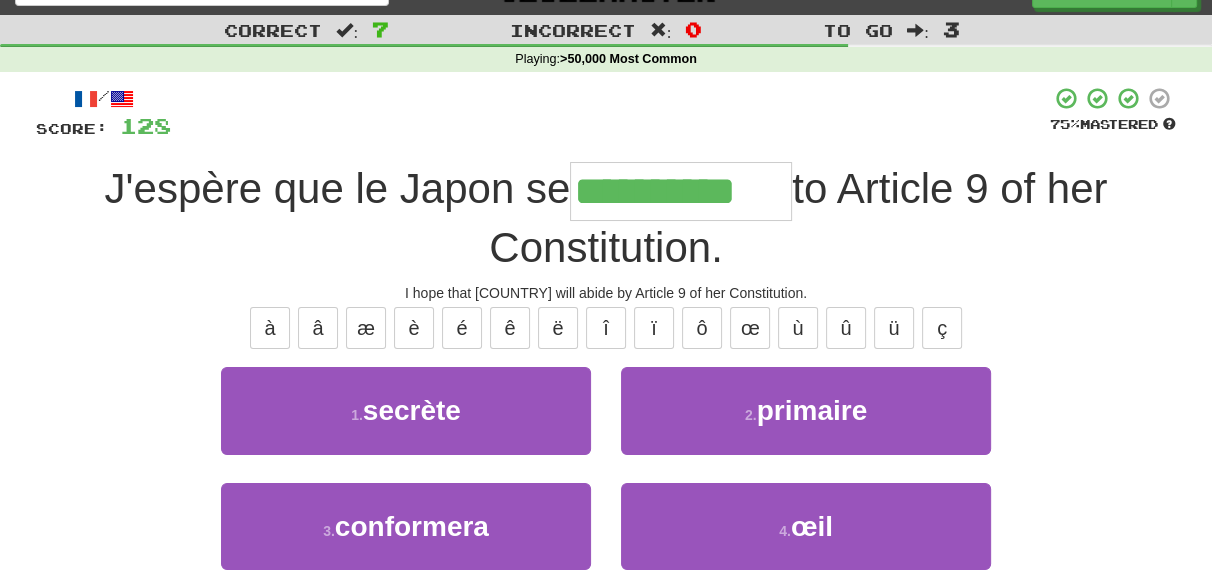 type on "**********" 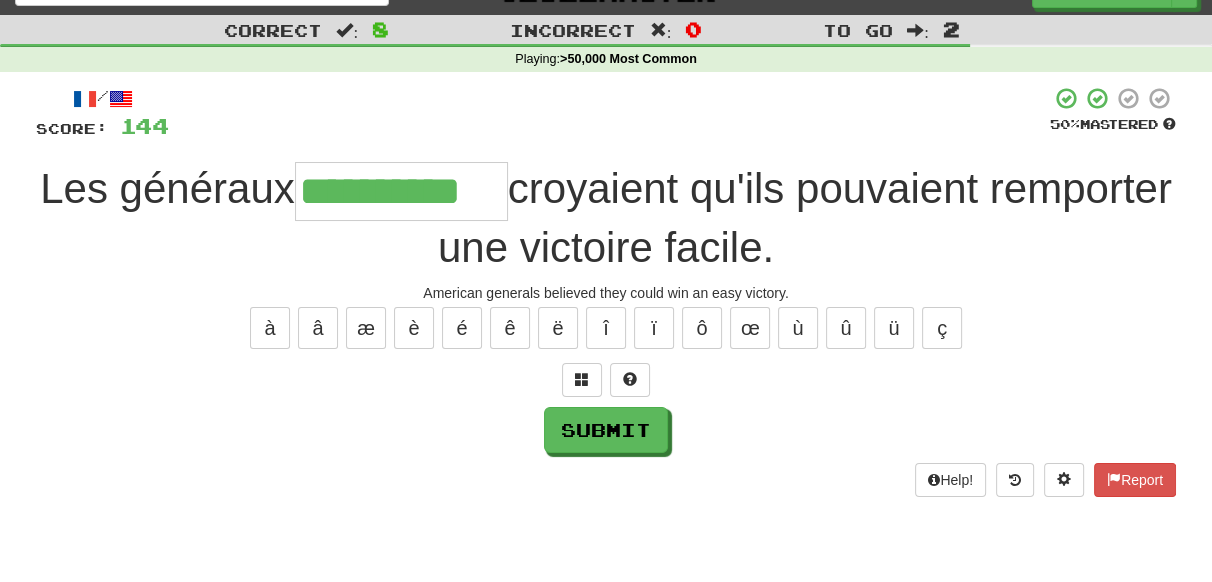 type on "**********" 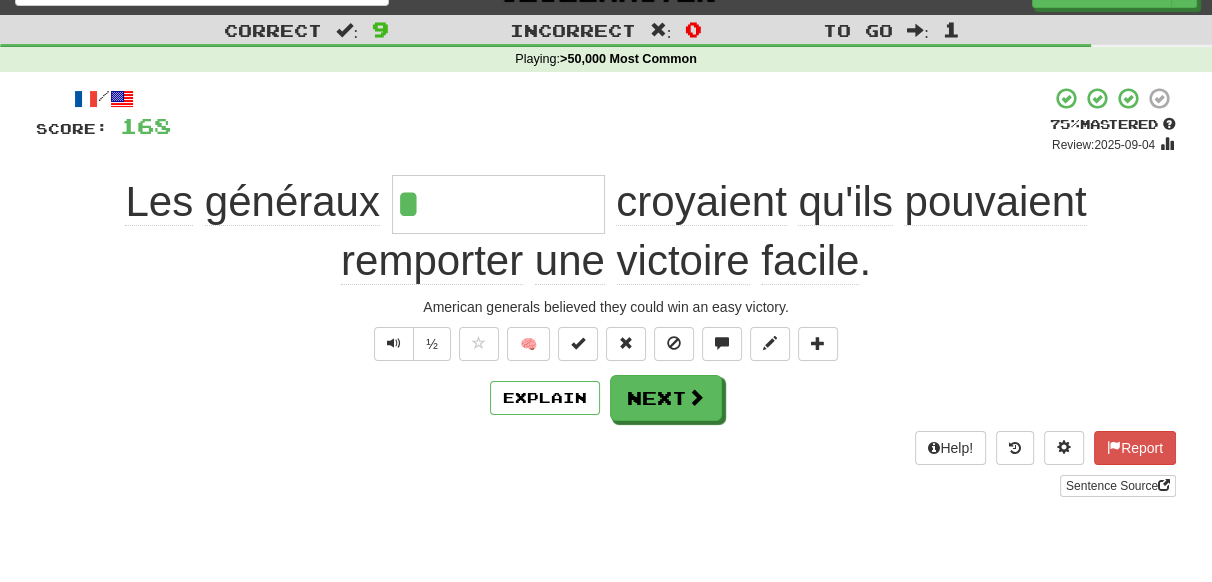 click on "*" at bounding box center (498, 204) 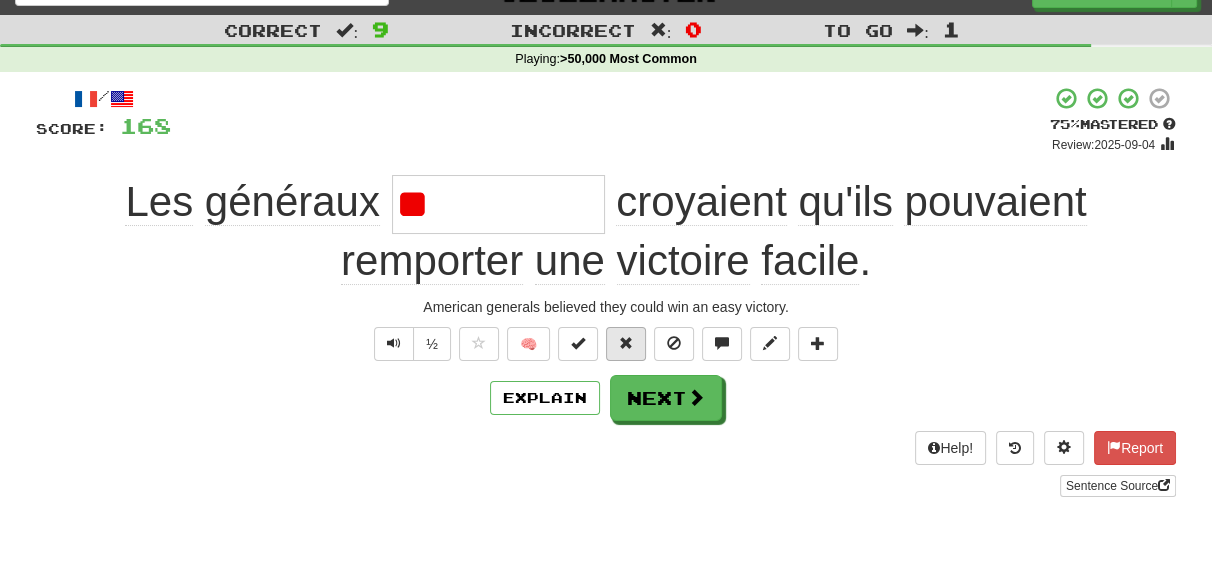 paste on "*" 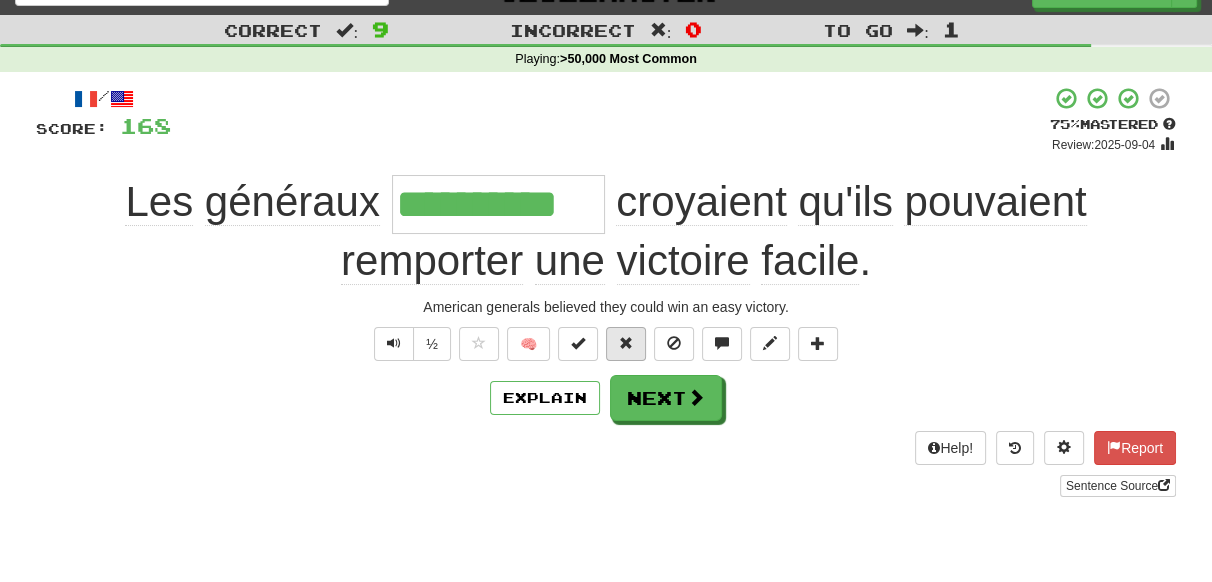 type on "**********" 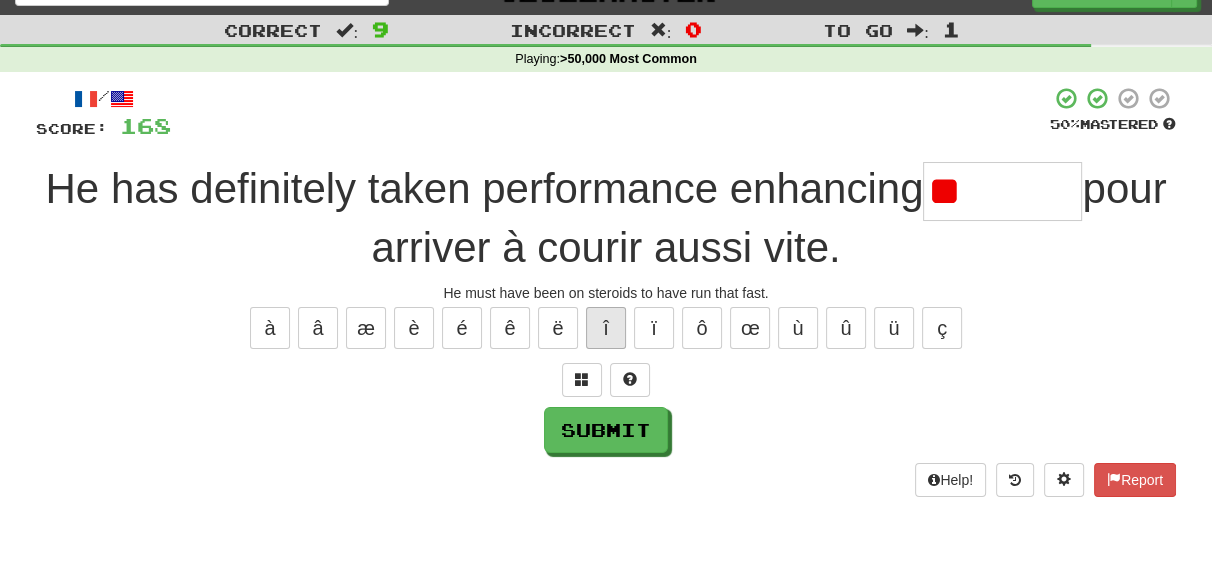 type on "*" 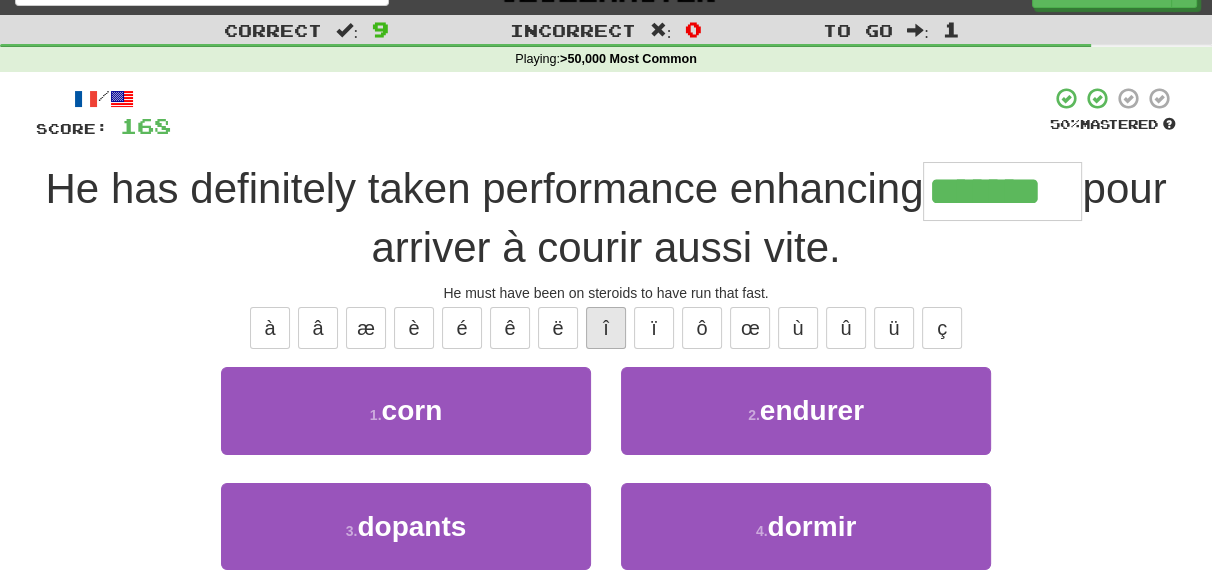 type on "*******" 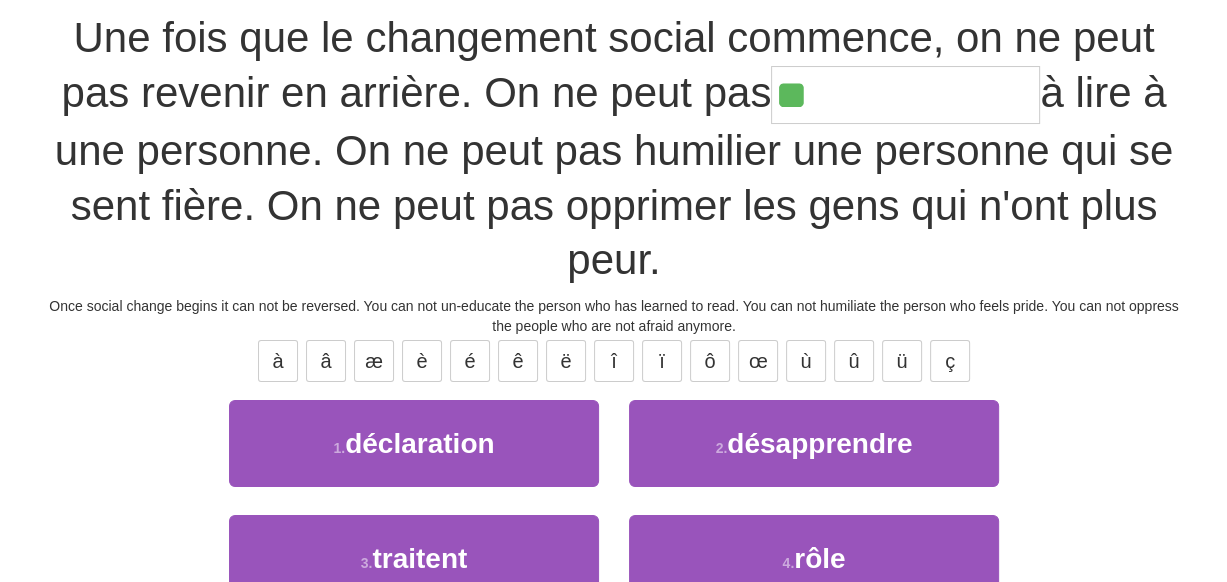 scroll, scrollTop: 0, scrollLeft: 0, axis: both 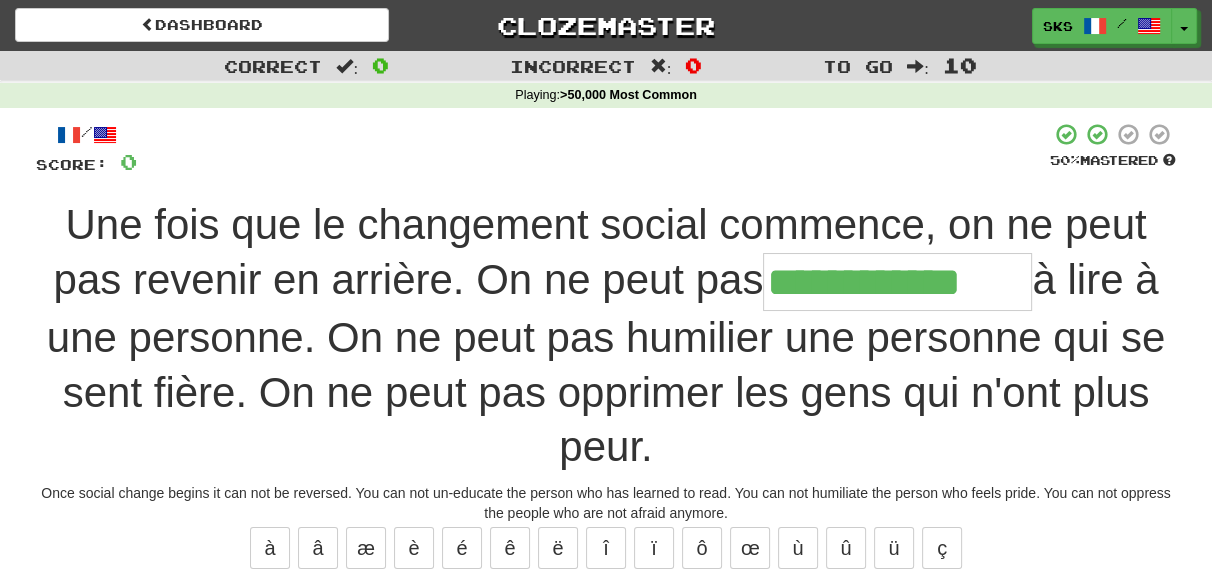 type on "**********" 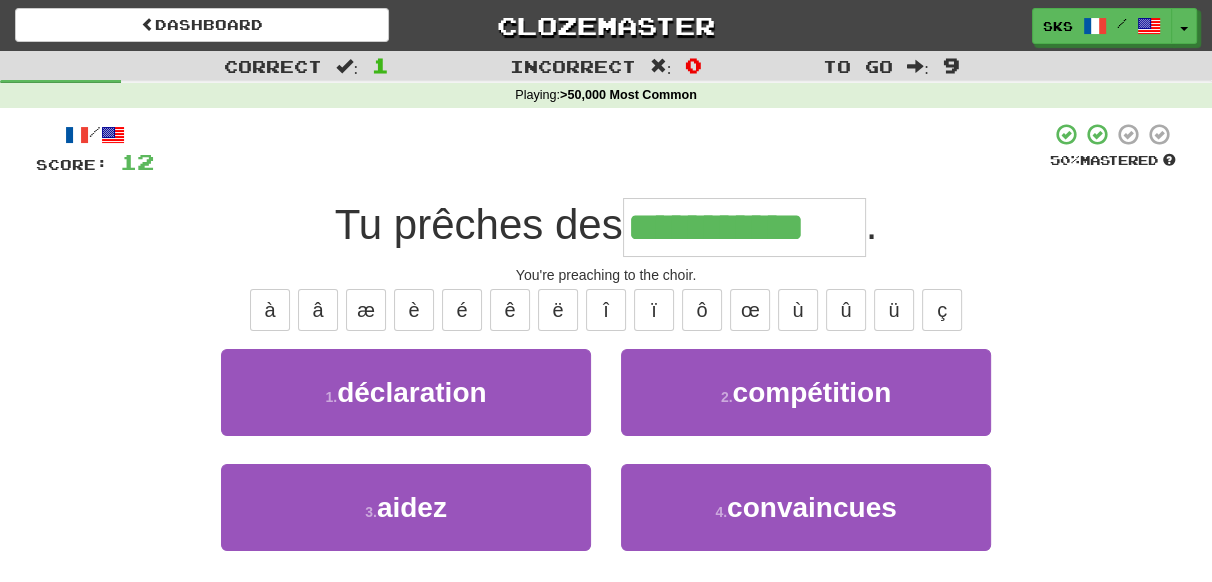 type on "**********" 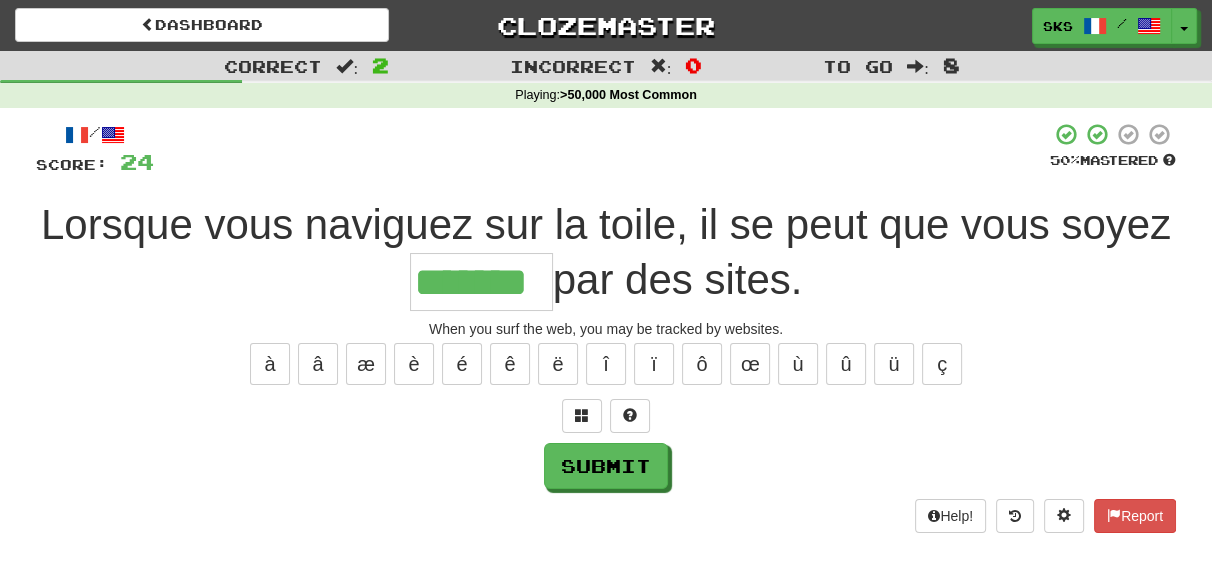 type on "*******" 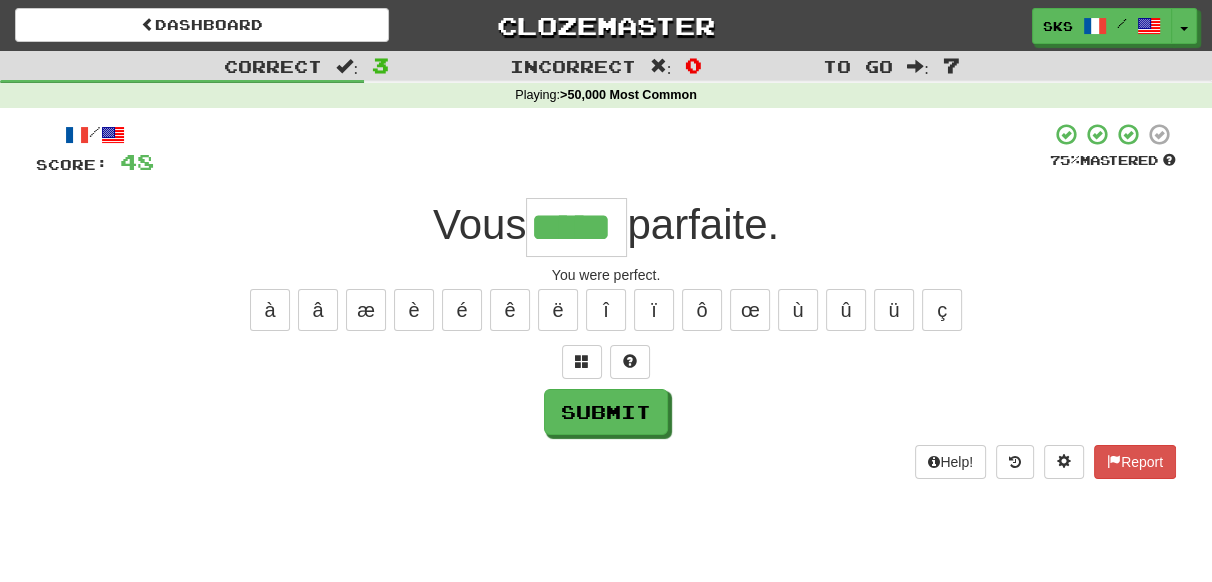 type on "*****" 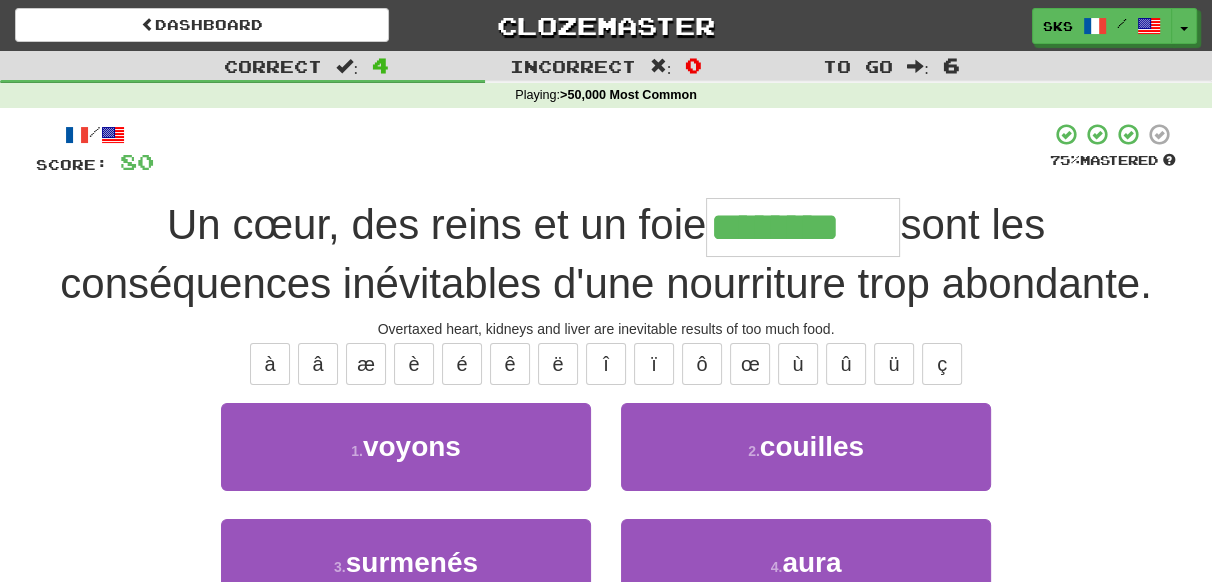 type on "********" 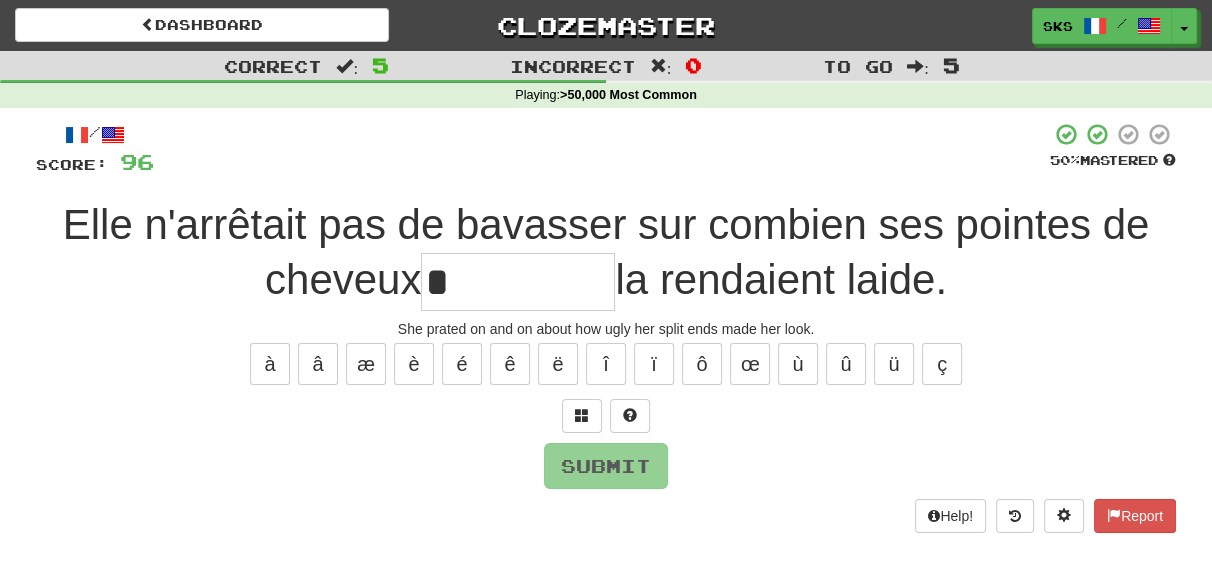 type on "*" 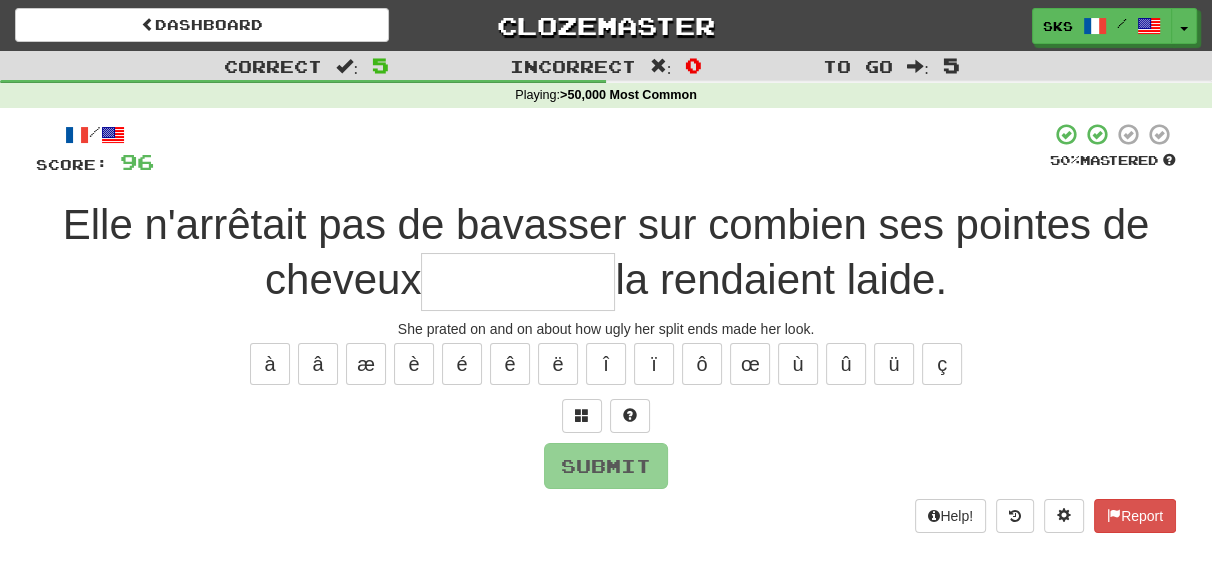 type on "*" 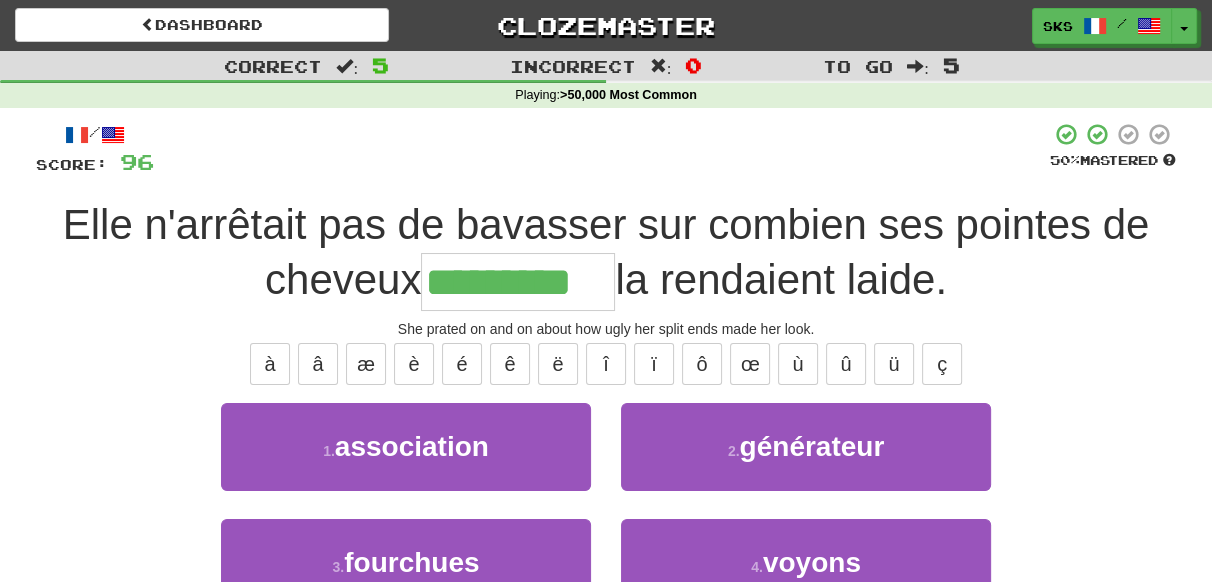 type on "*********" 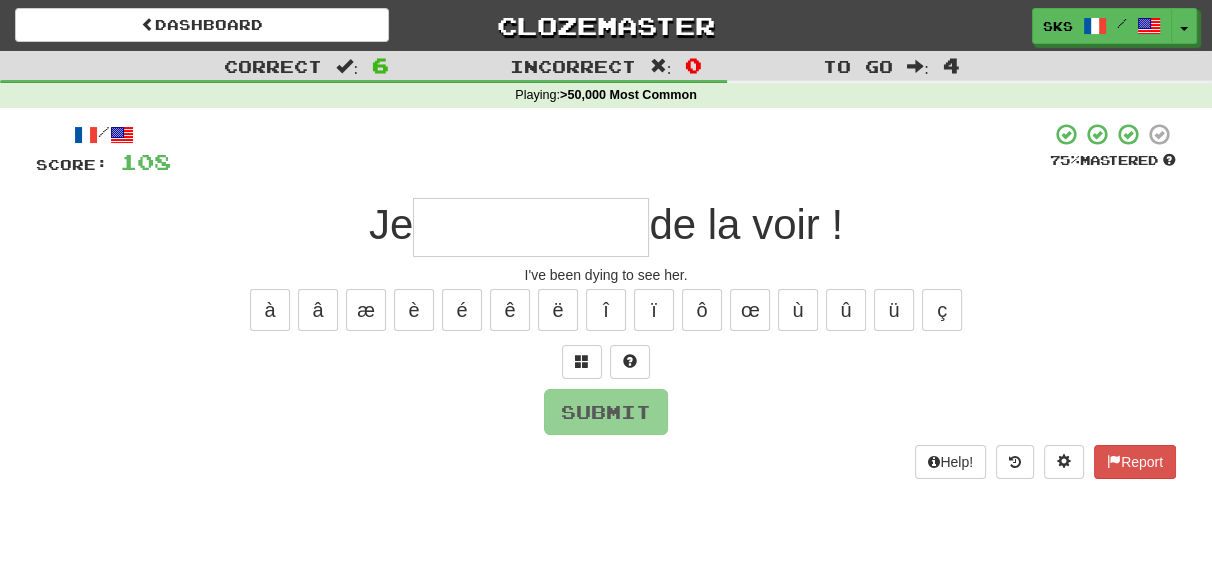 type on "*" 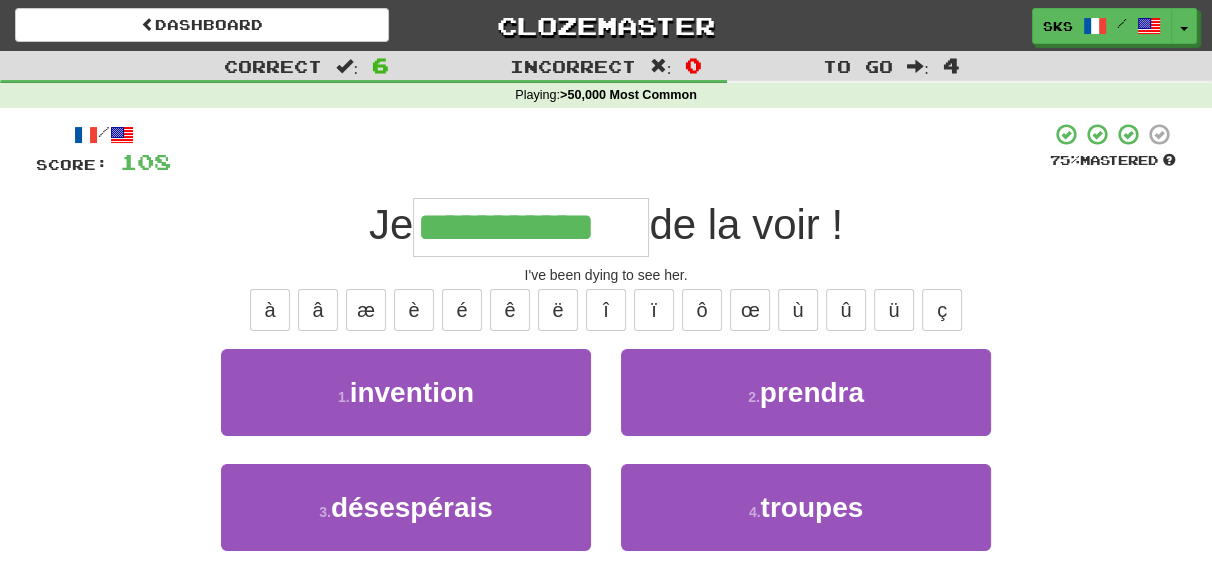type on "**********" 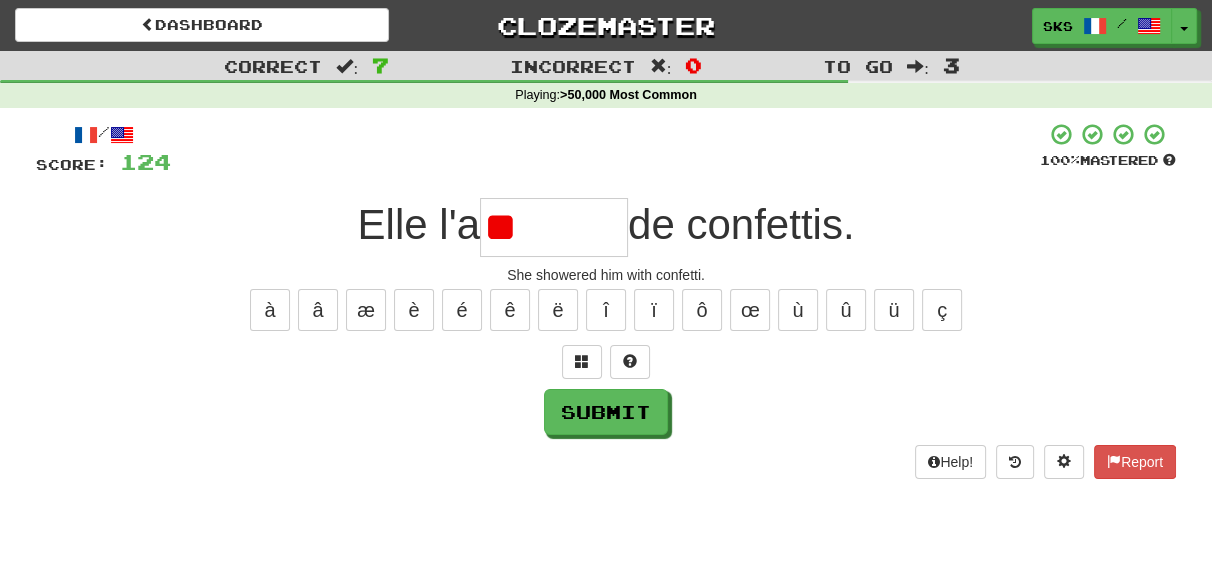 type on "*" 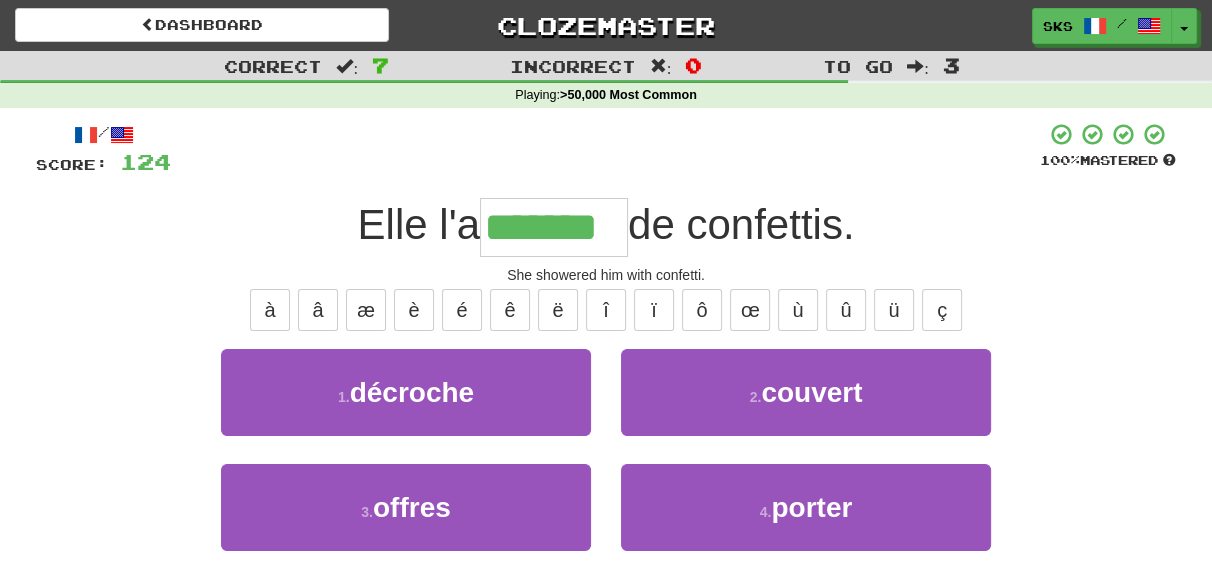 type on "*******" 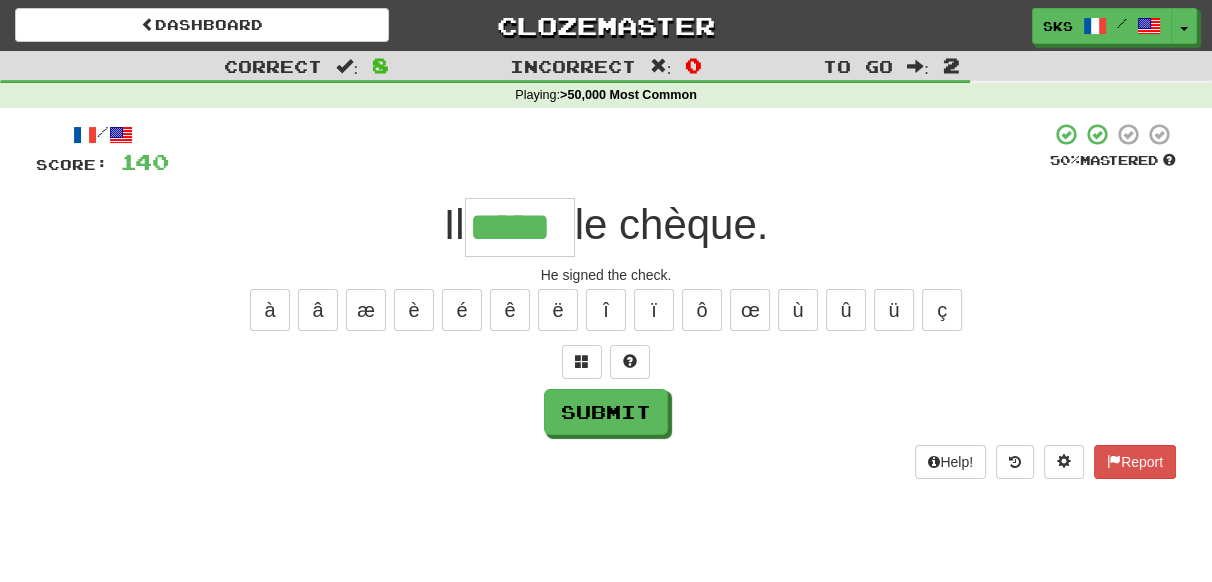 type on "*****" 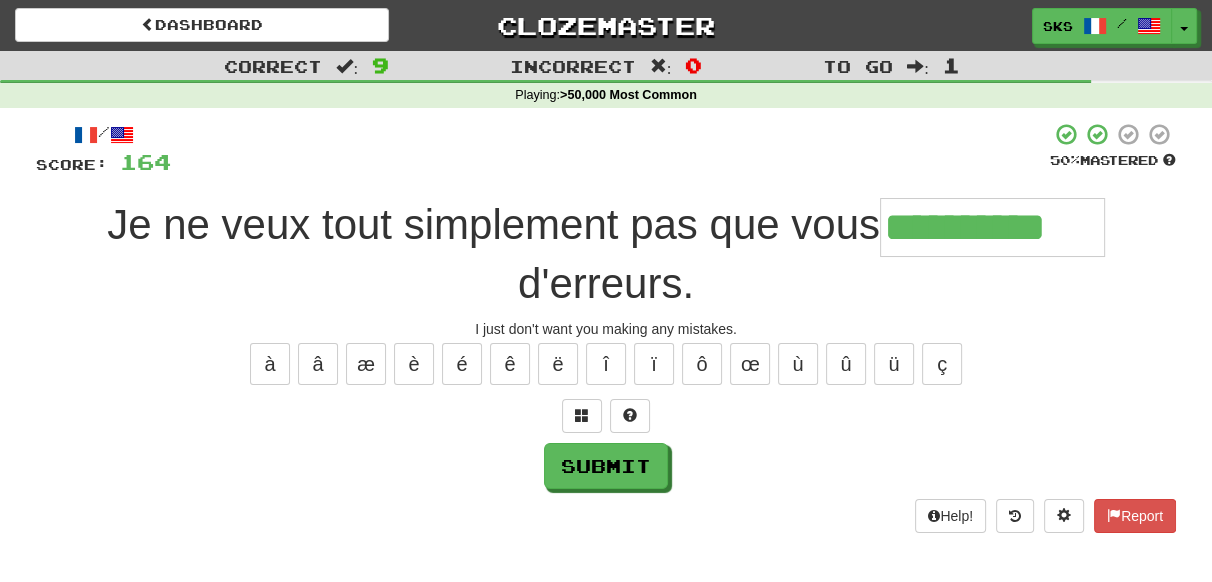 type on "**********" 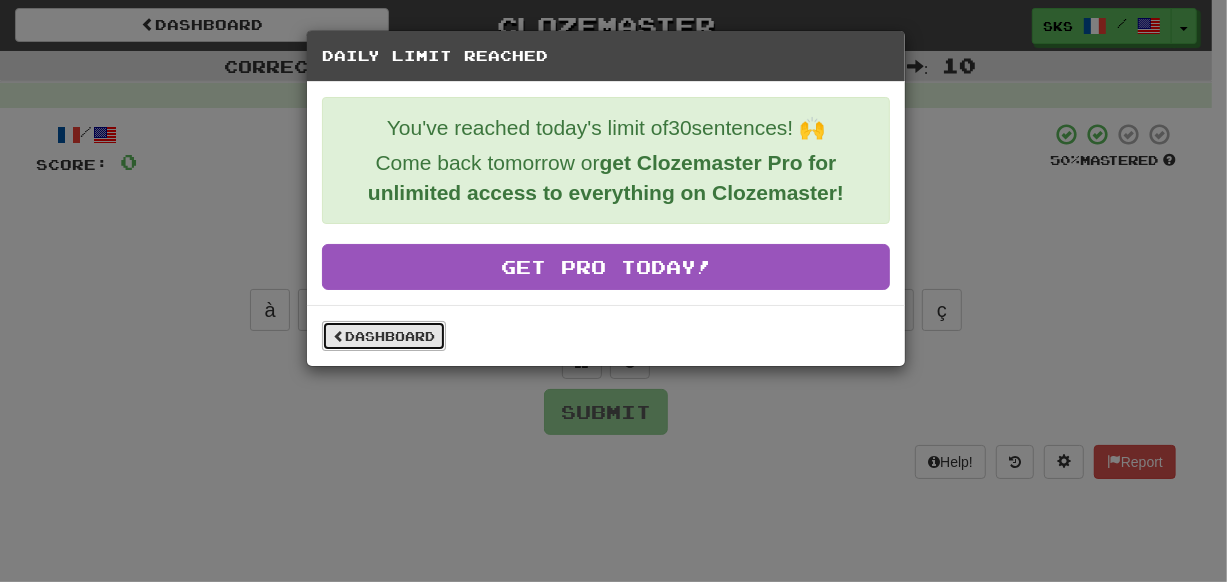 click on "Dashboard" at bounding box center [384, 336] 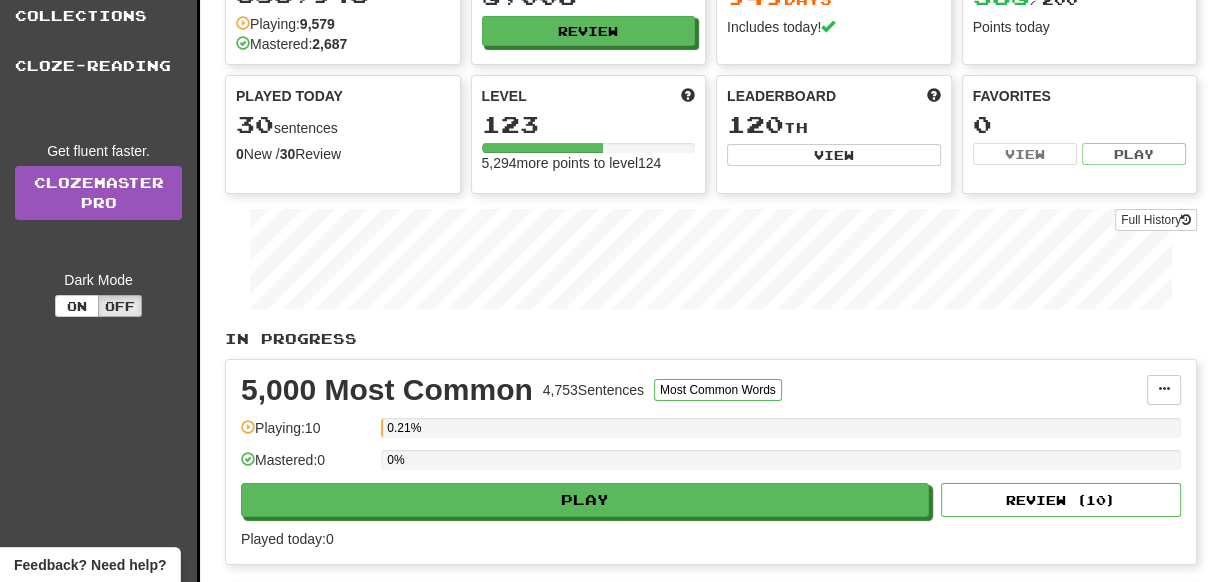 scroll, scrollTop: 0, scrollLeft: 0, axis: both 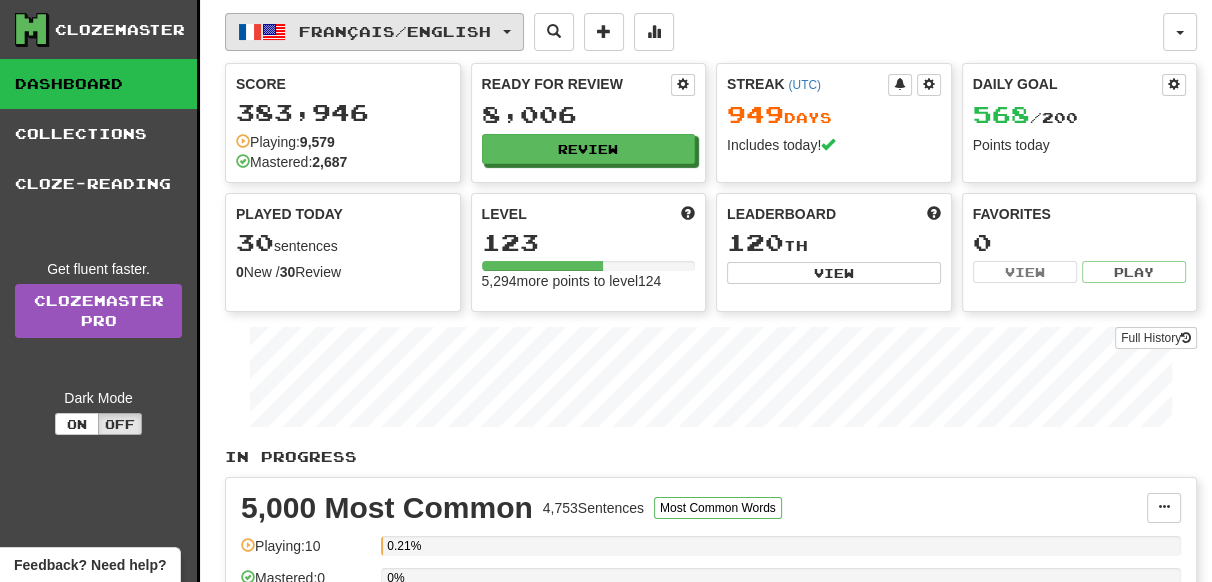 click on "Français  /  English" at bounding box center [395, 31] 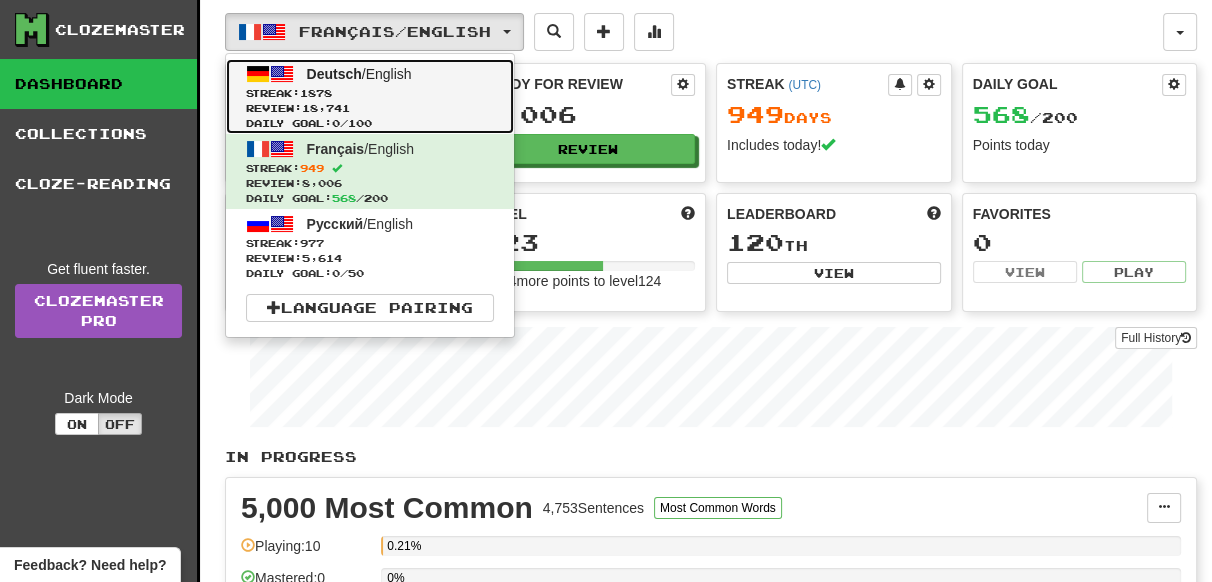 click on "Streak:  1878" at bounding box center (370, 93) 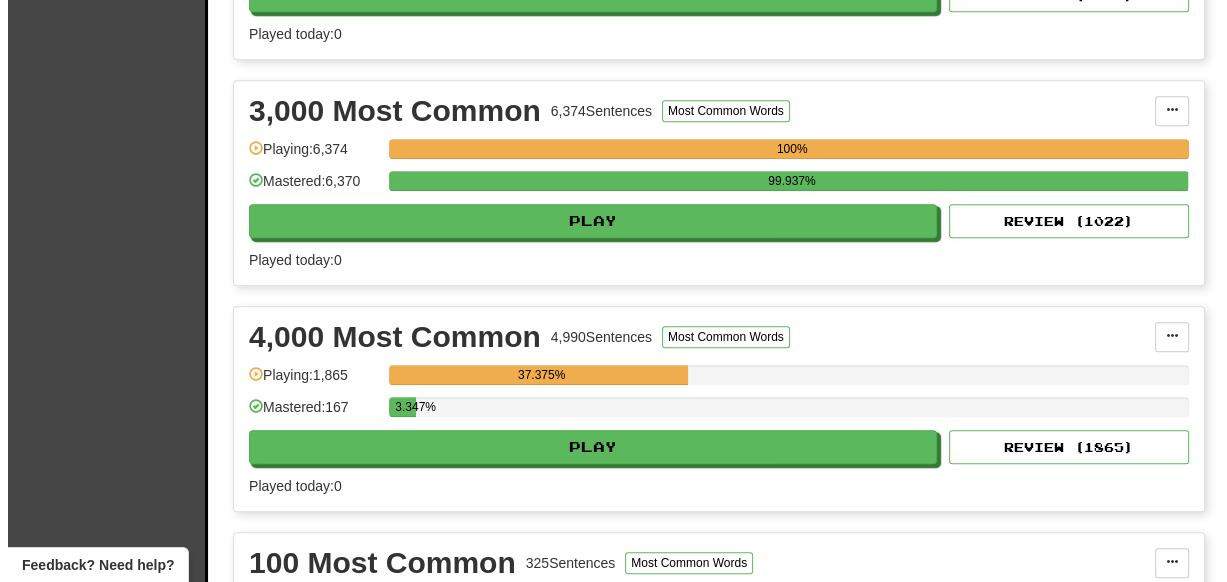 scroll, scrollTop: 872, scrollLeft: 0, axis: vertical 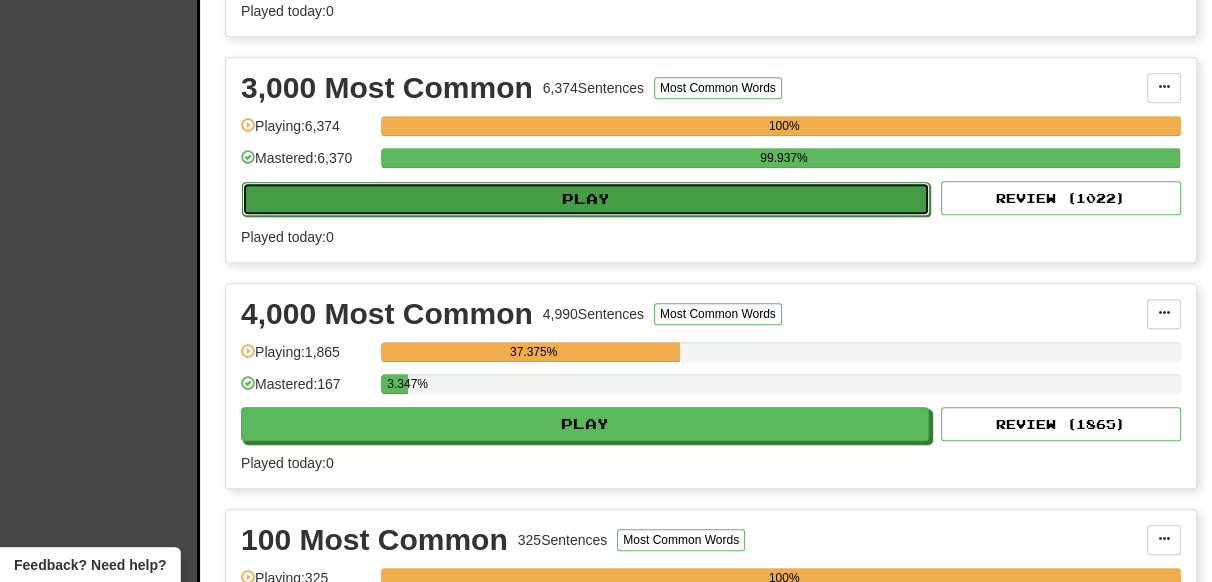 click on "Play" at bounding box center (586, 199) 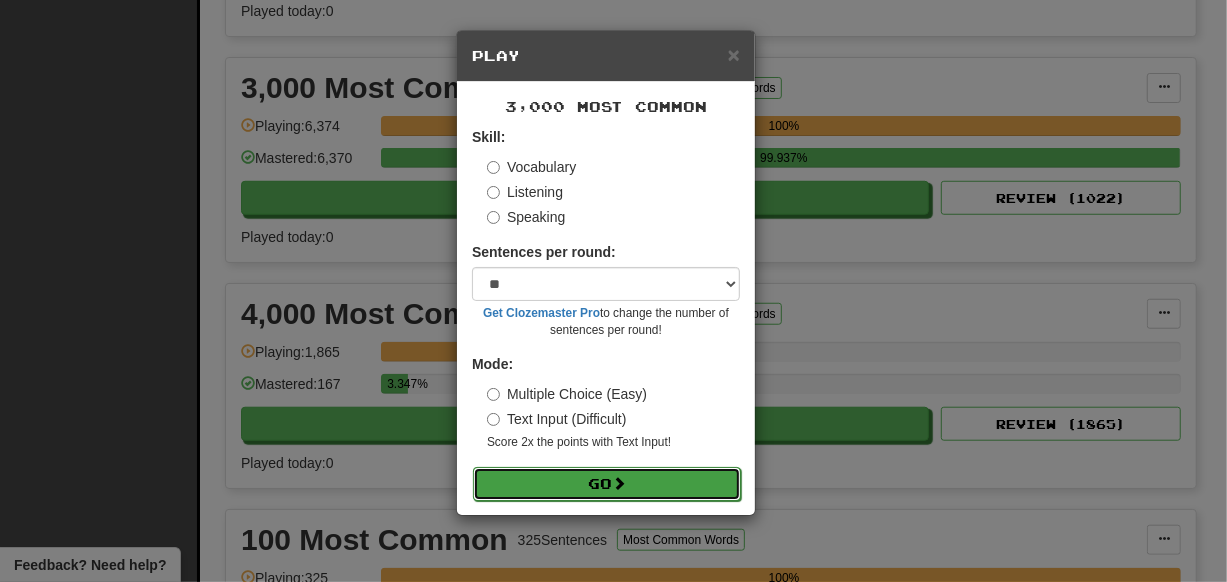 click on "Go" at bounding box center [607, 484] 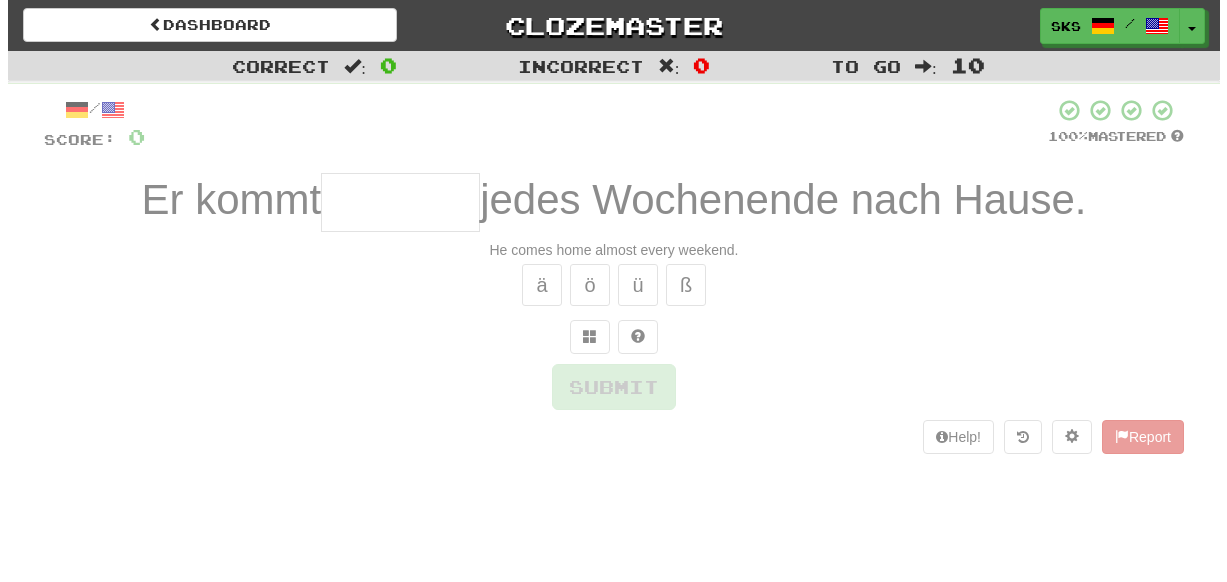 scroll, scrollTop: 0, scrollLeft: 0, axis: both 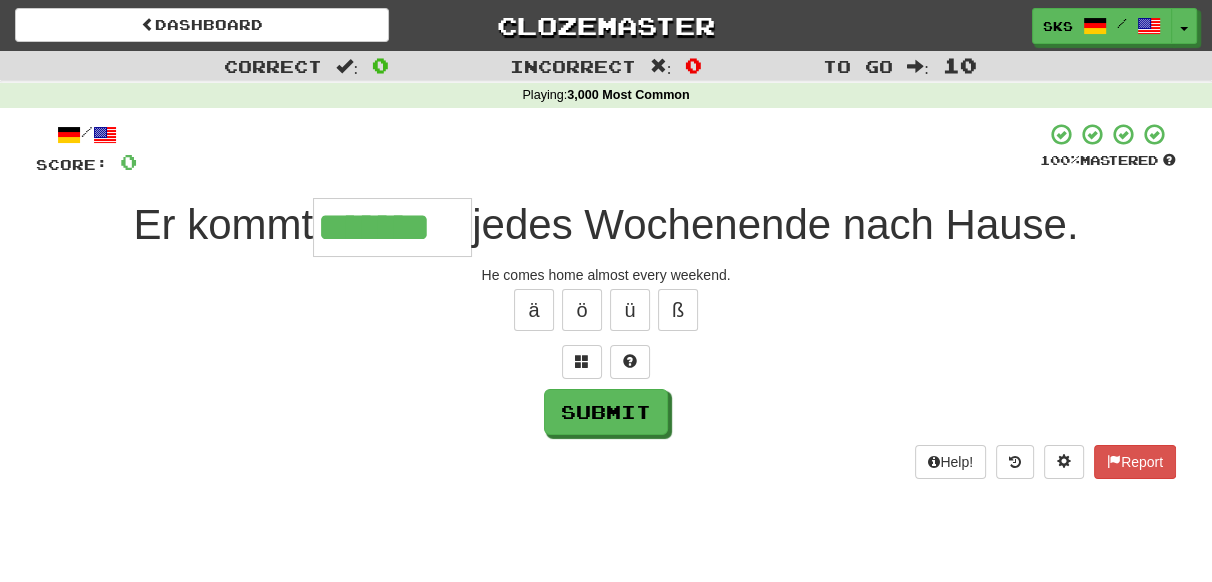 type on "*******" 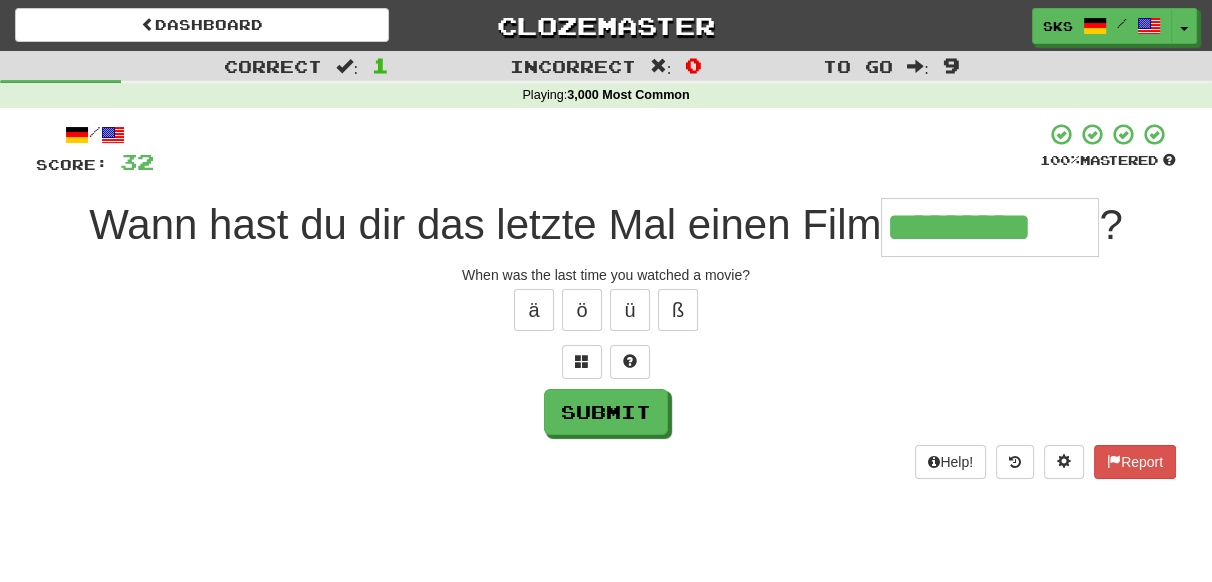 type on "*********" 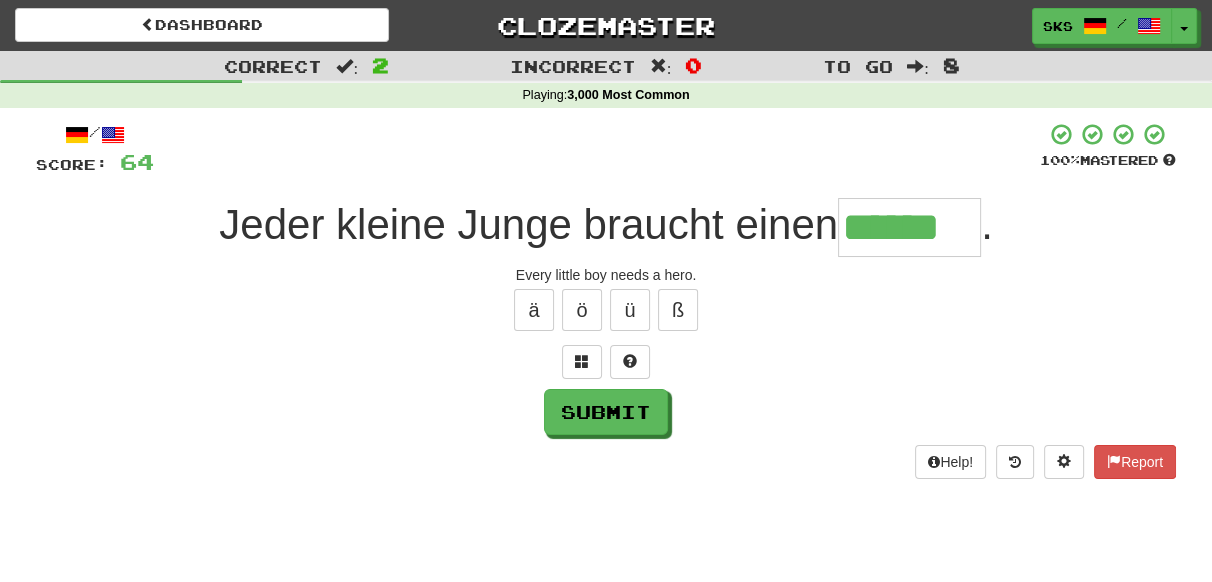type on "******" 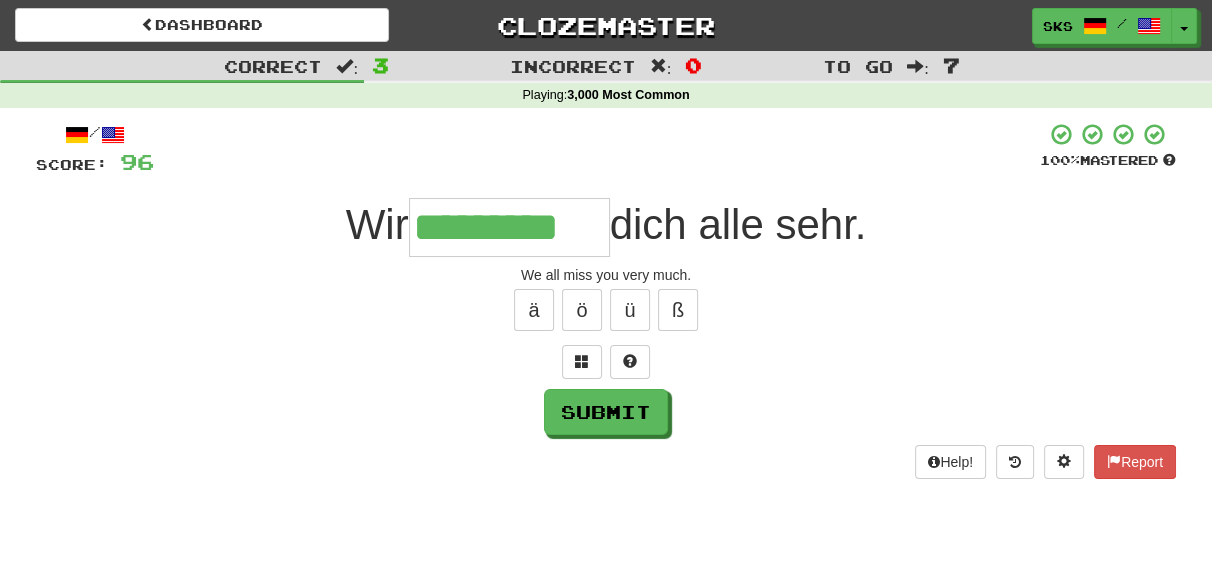 type on "*********" 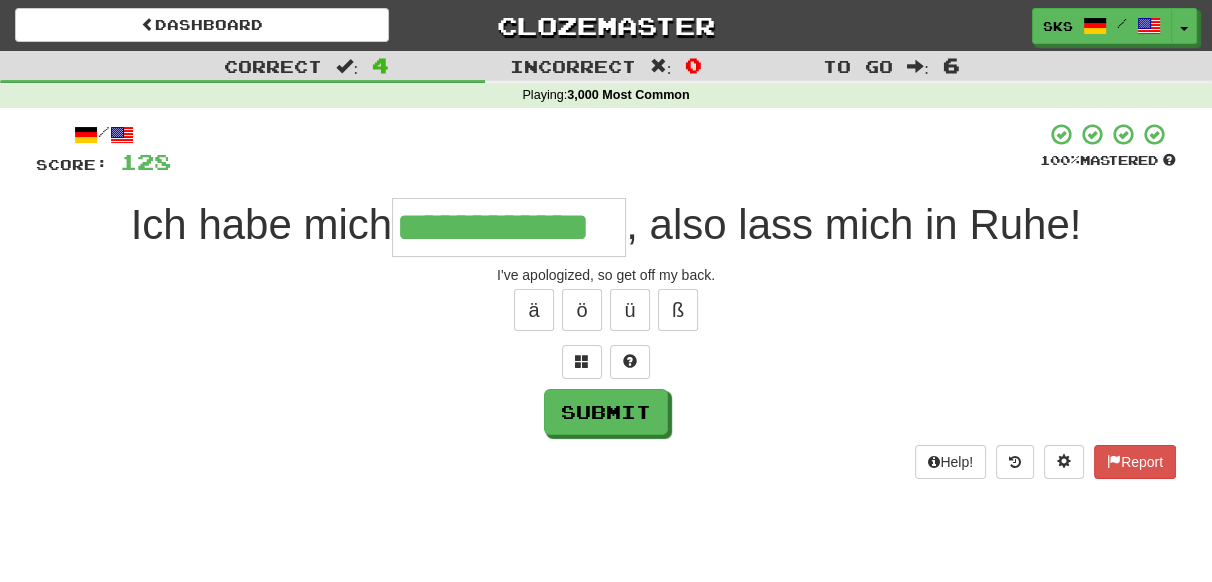 type on "**********" 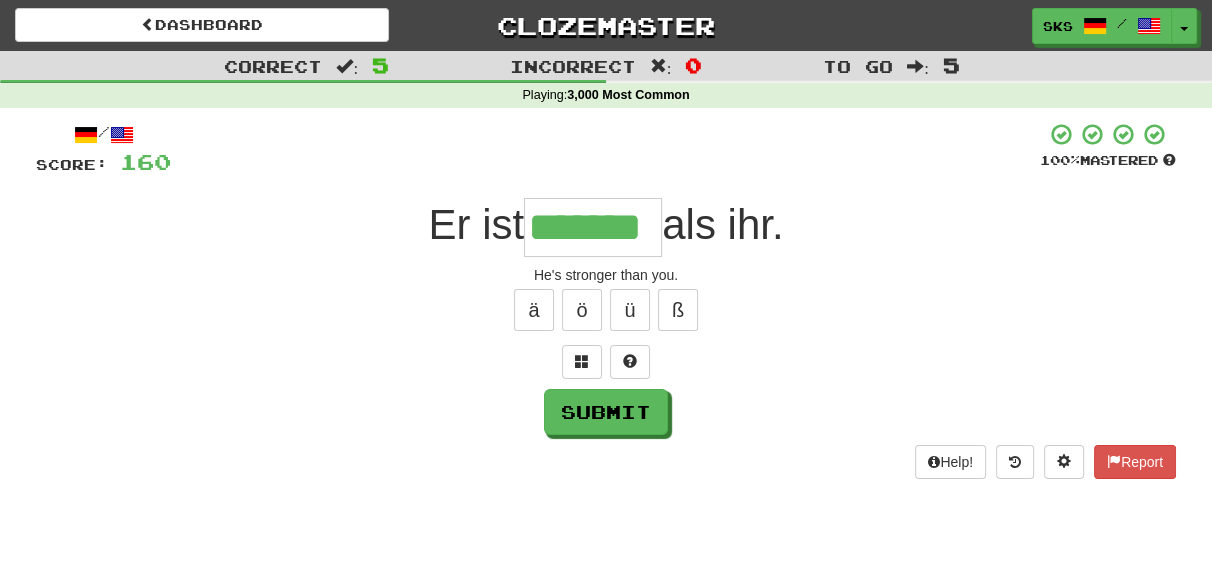 type on "*******" 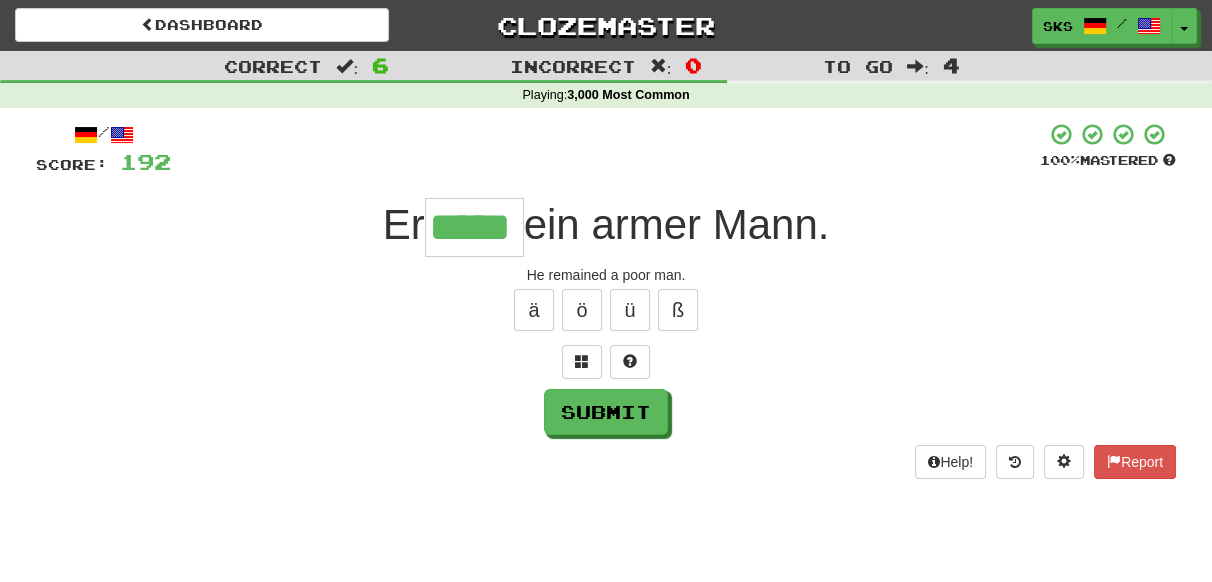 type on "*****" 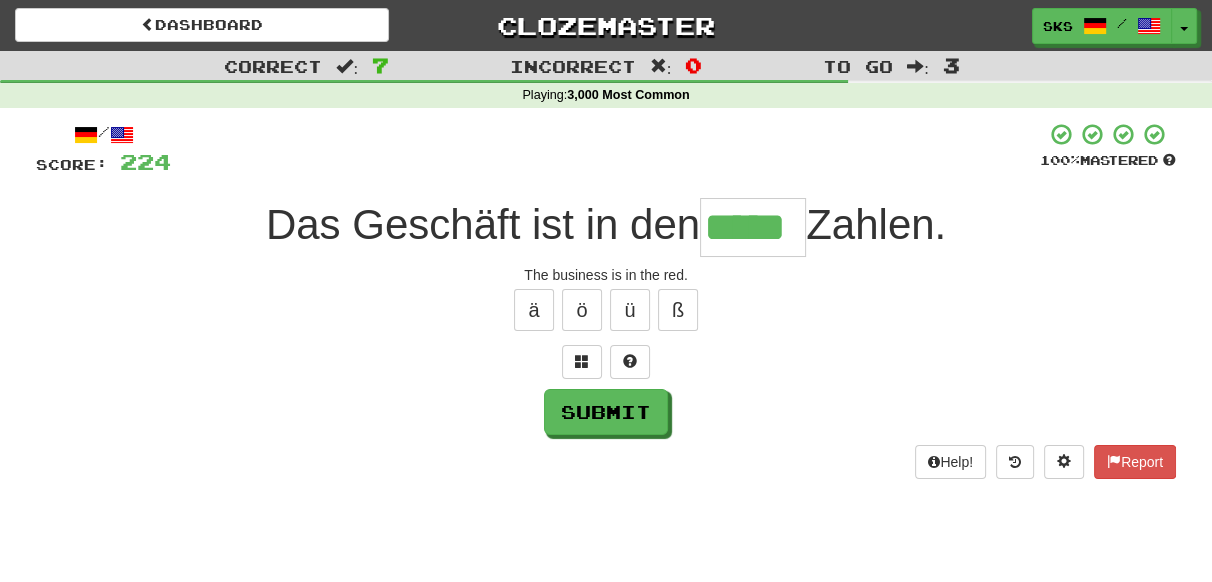type on "*****" 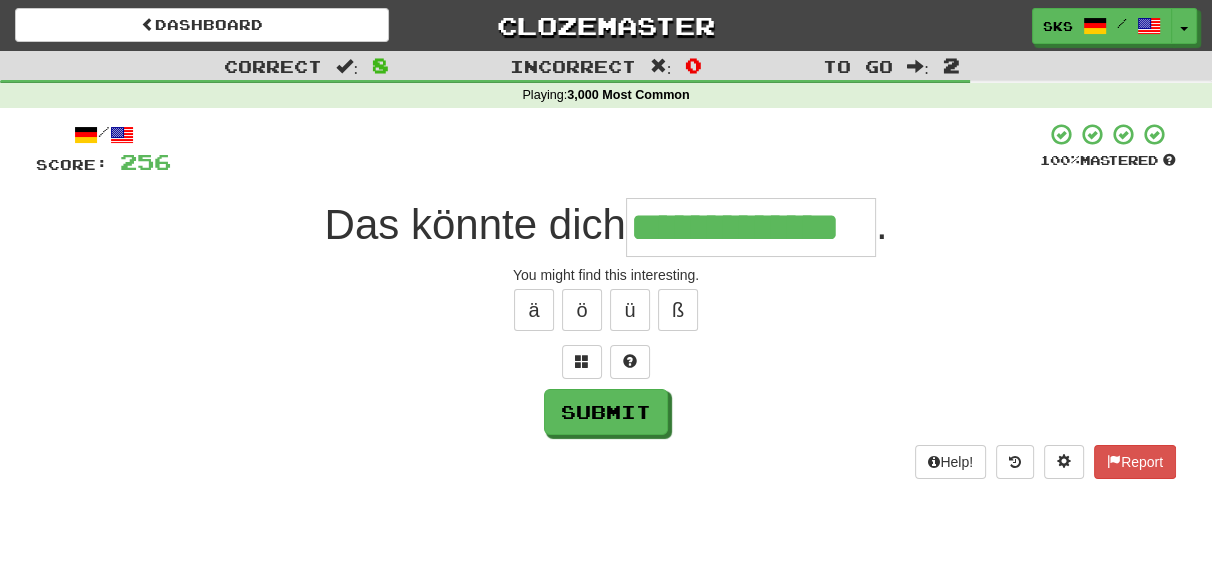 type on "**********" 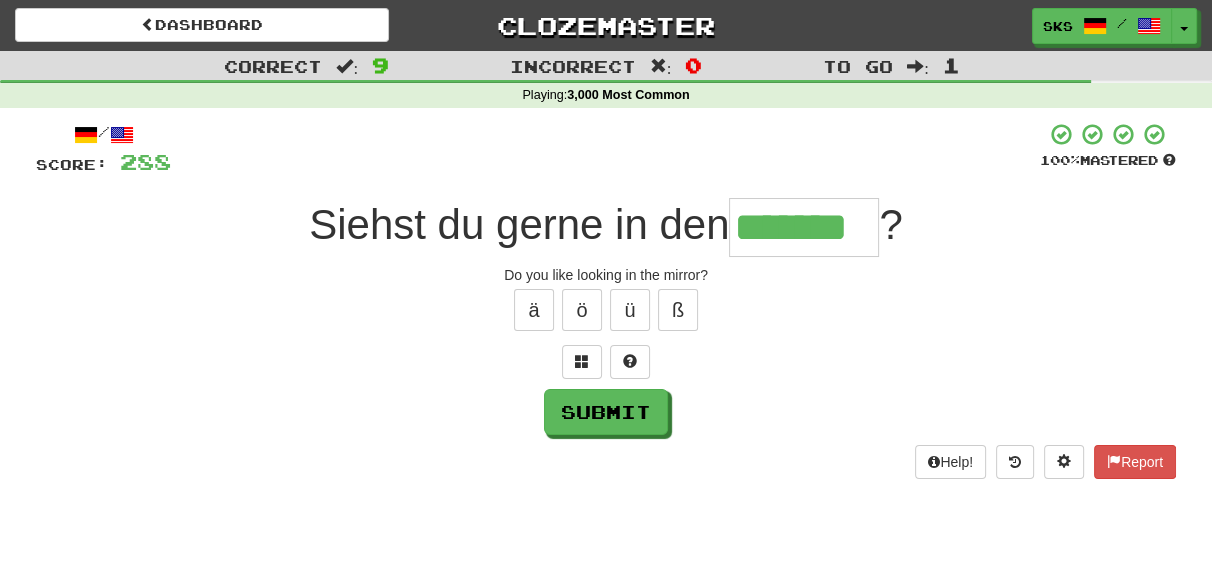 type on "*******" 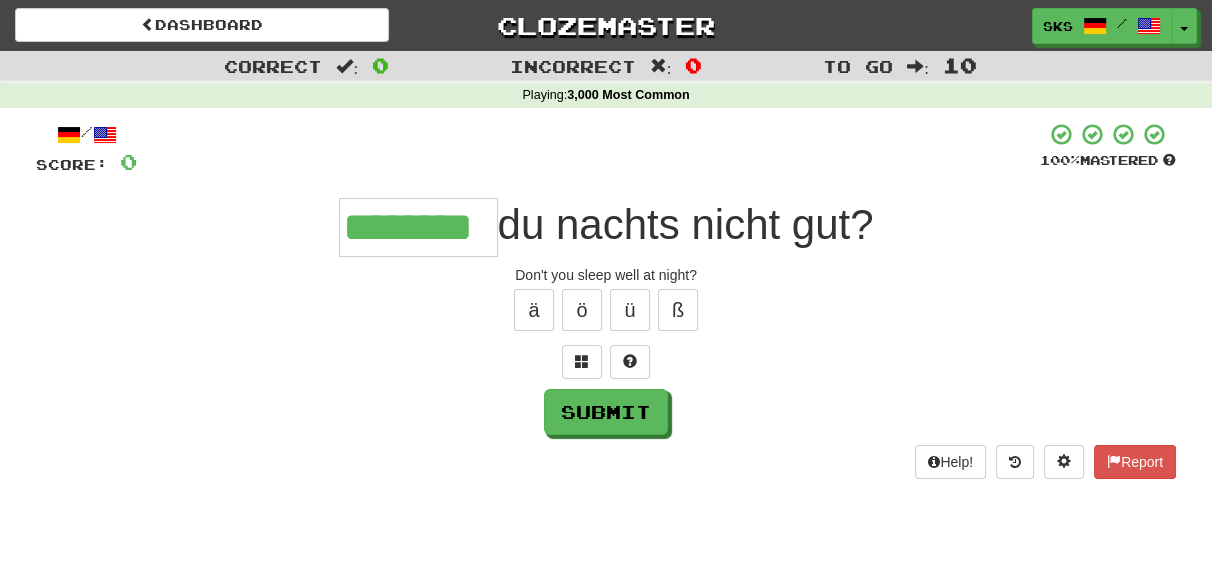 type on "********" 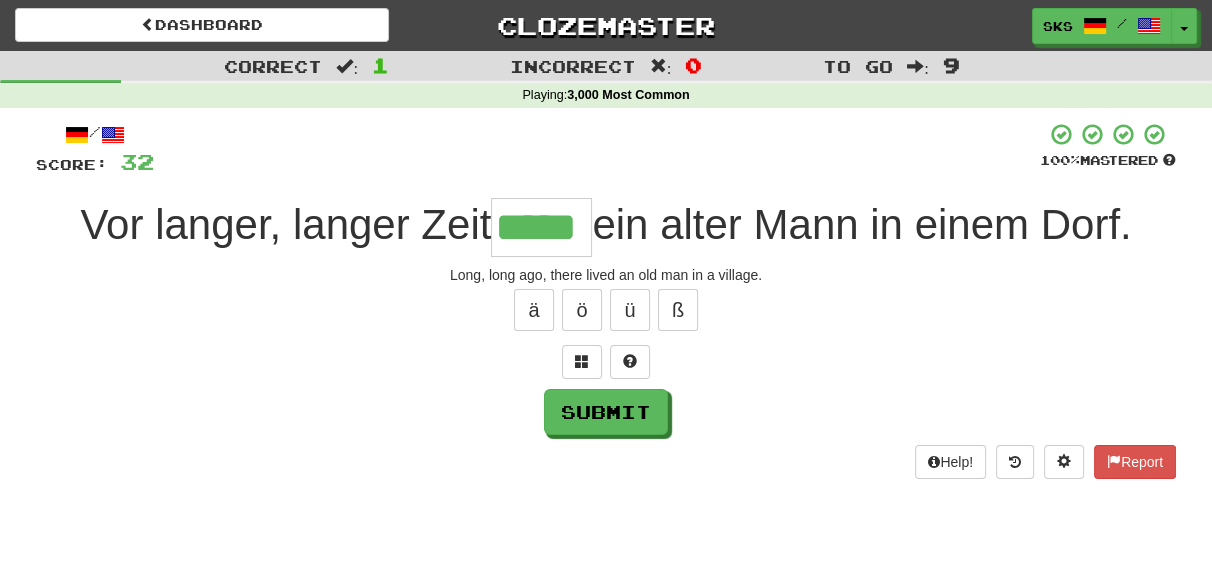 type on "*****" 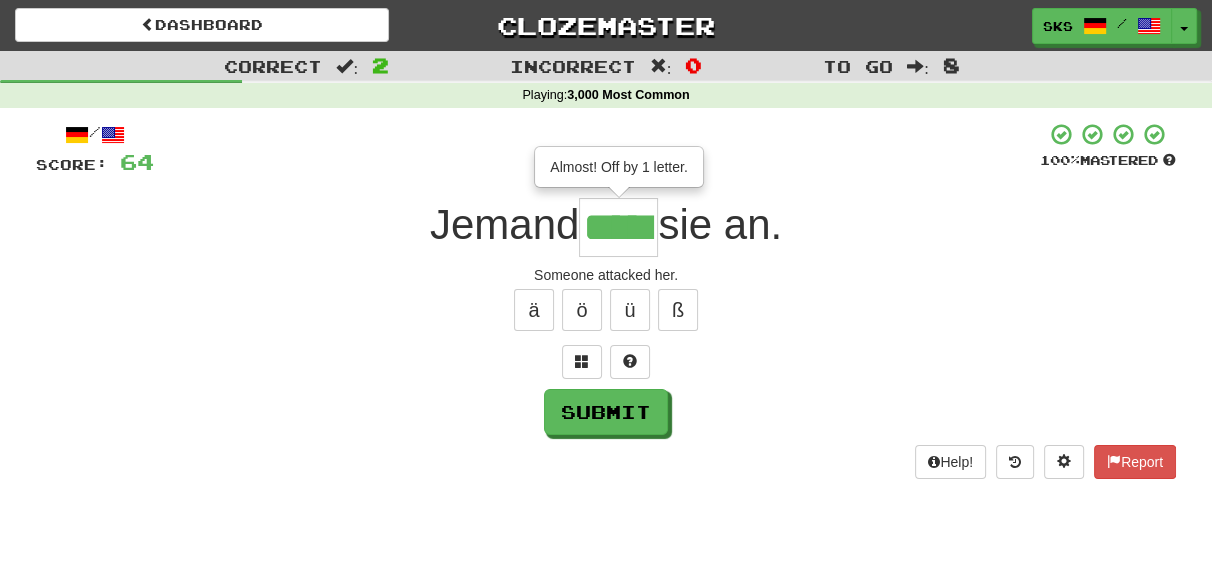 type on "*****" 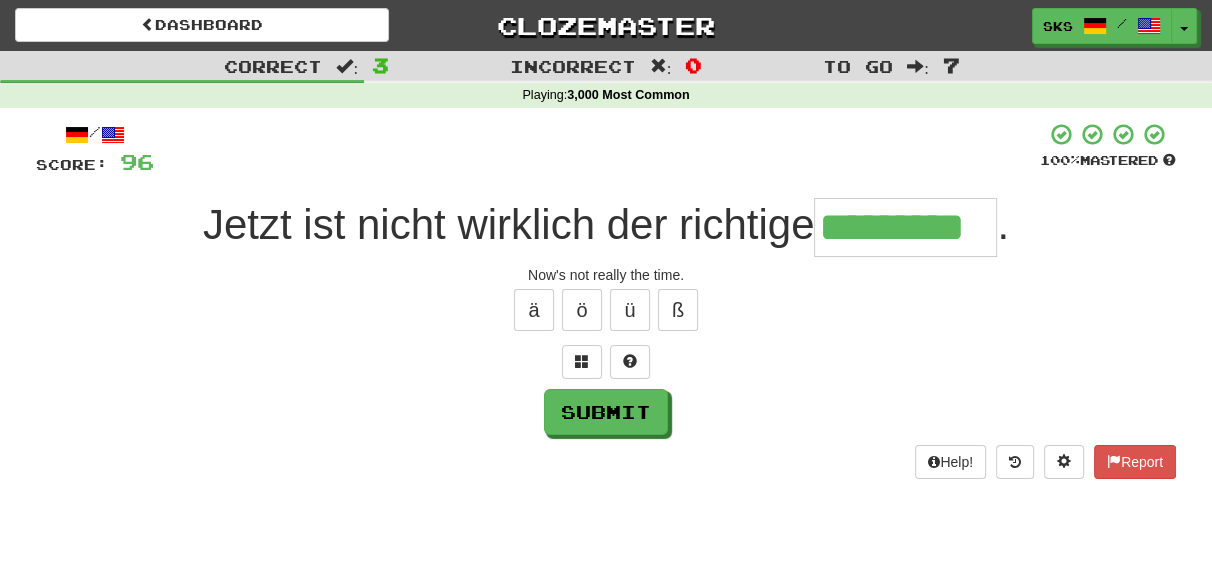 type on "*********" 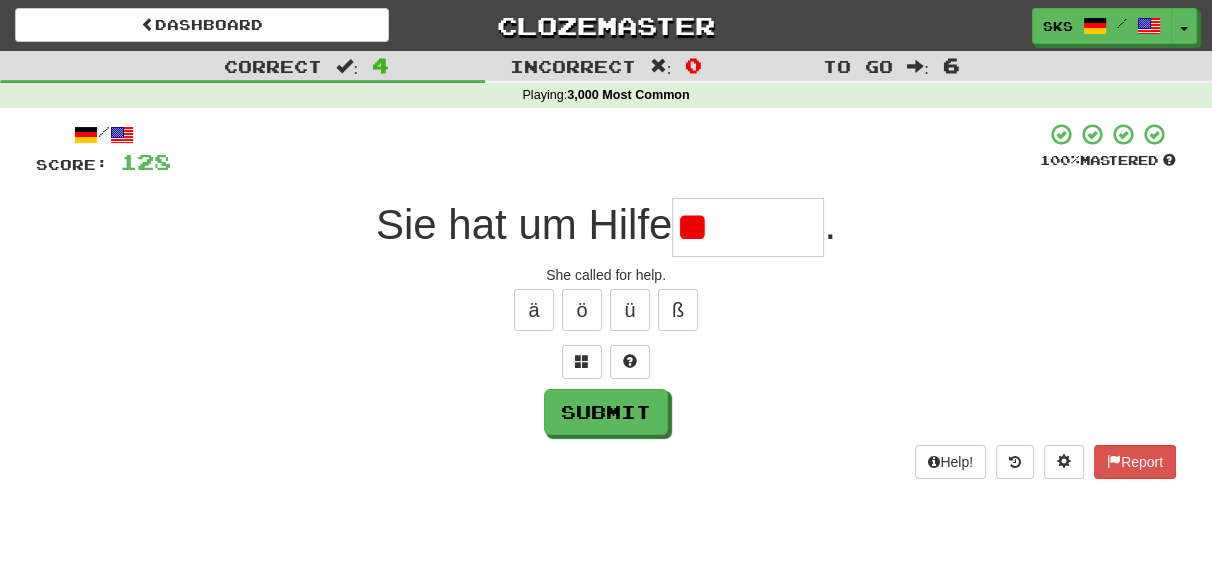 type on "*" 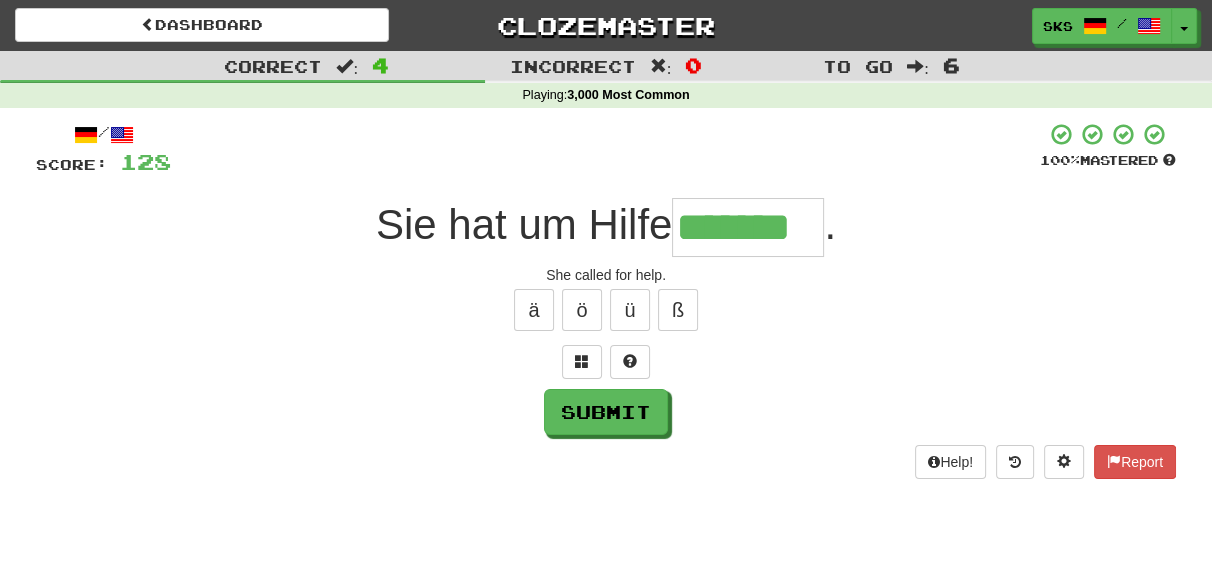 type on "*******" 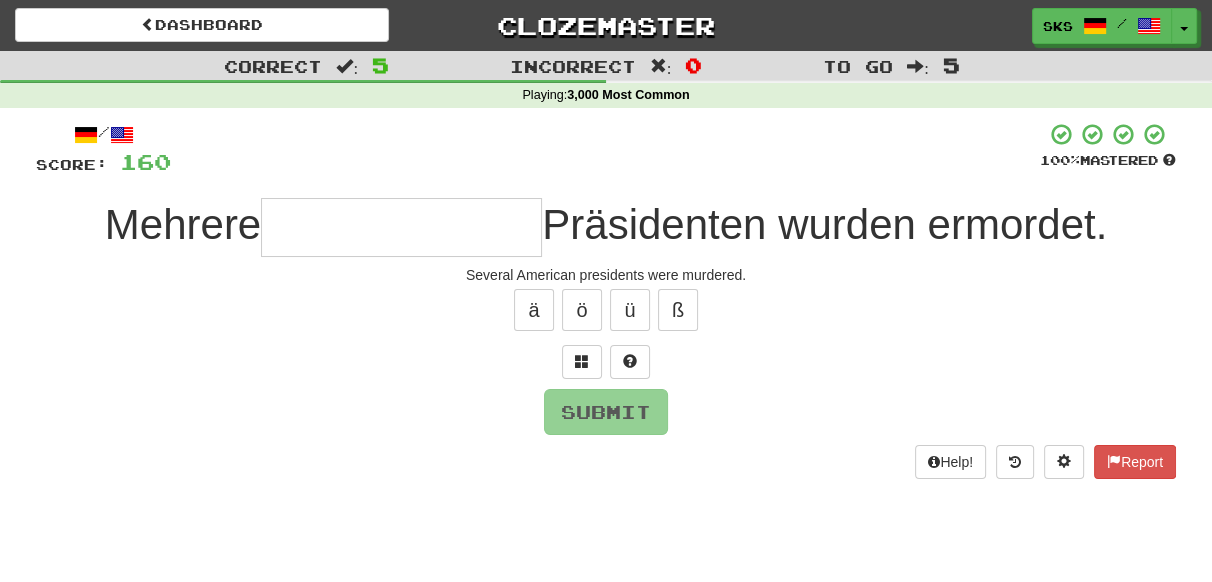 type on "*" 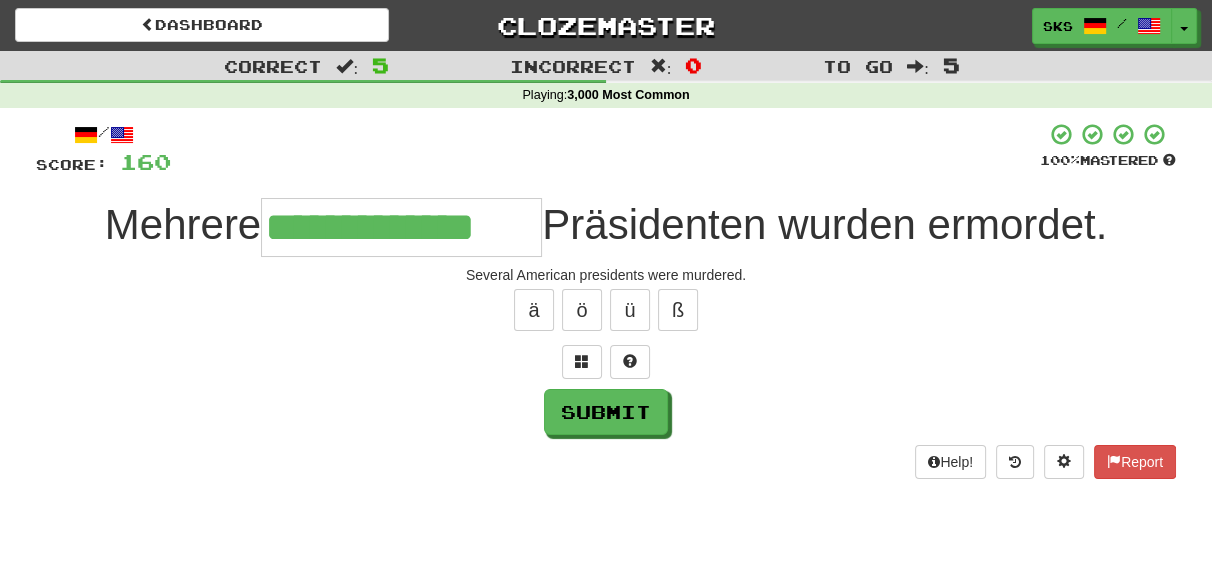 type on "**********" 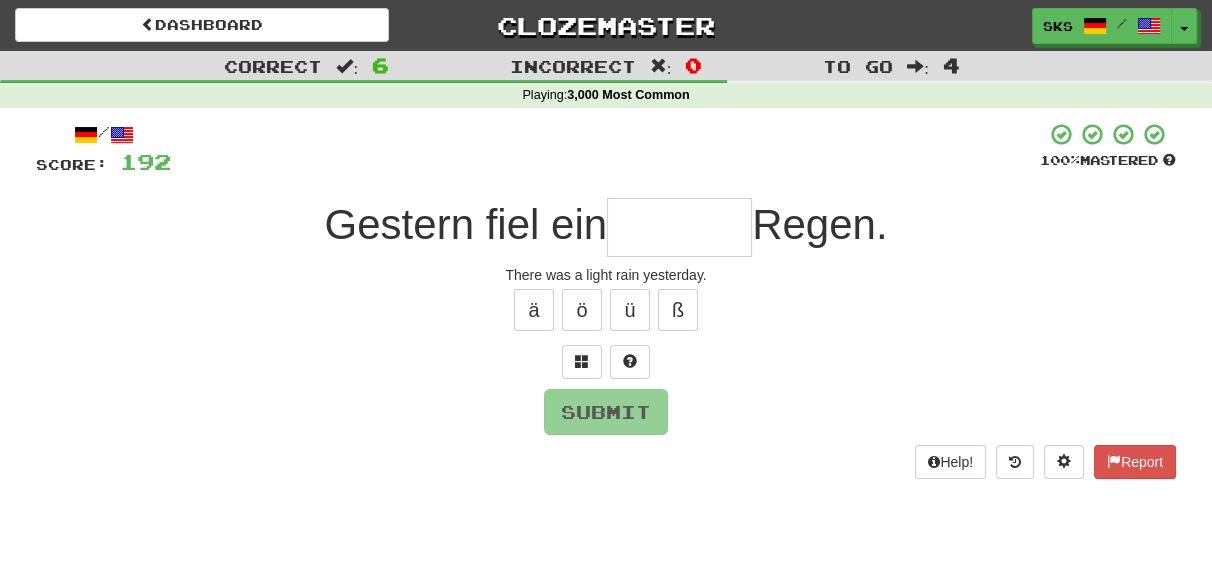 type on "*" 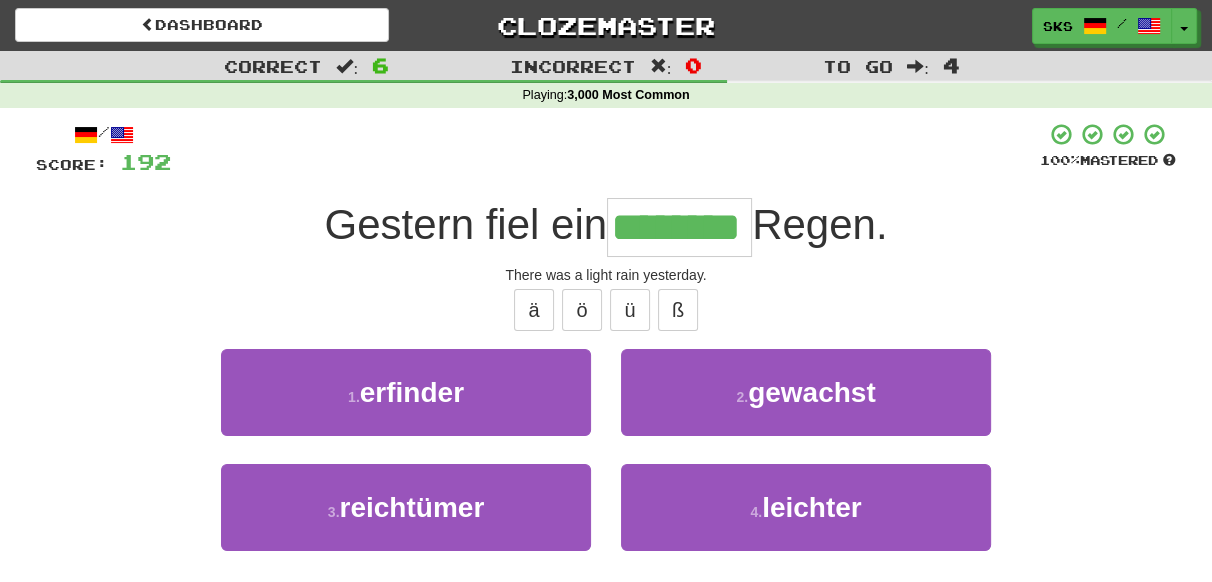 type on "********" 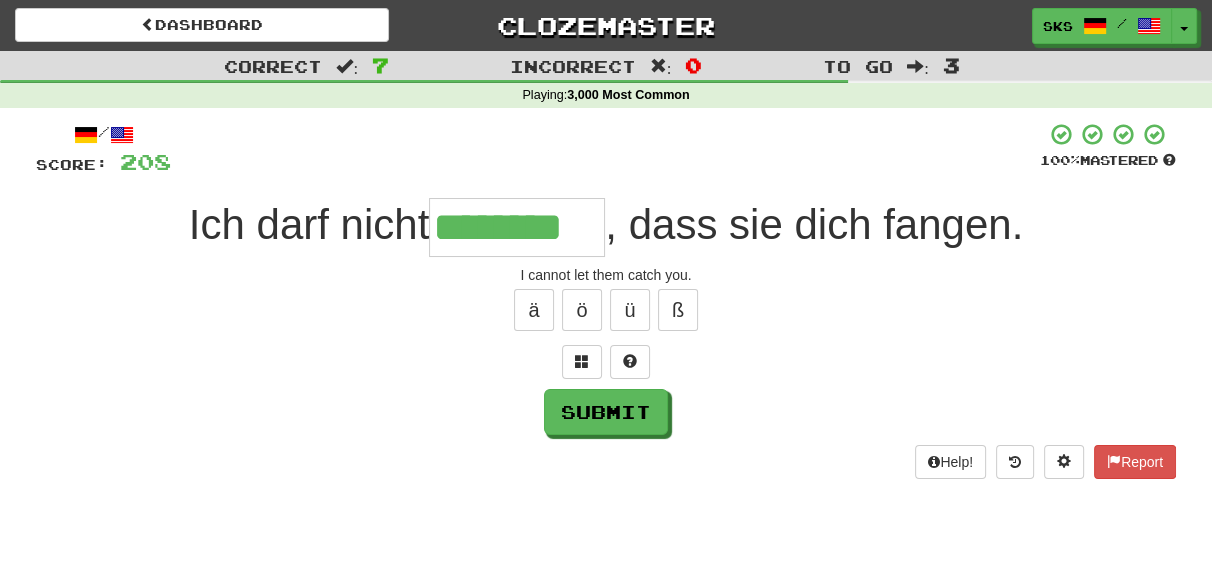 type on "********" 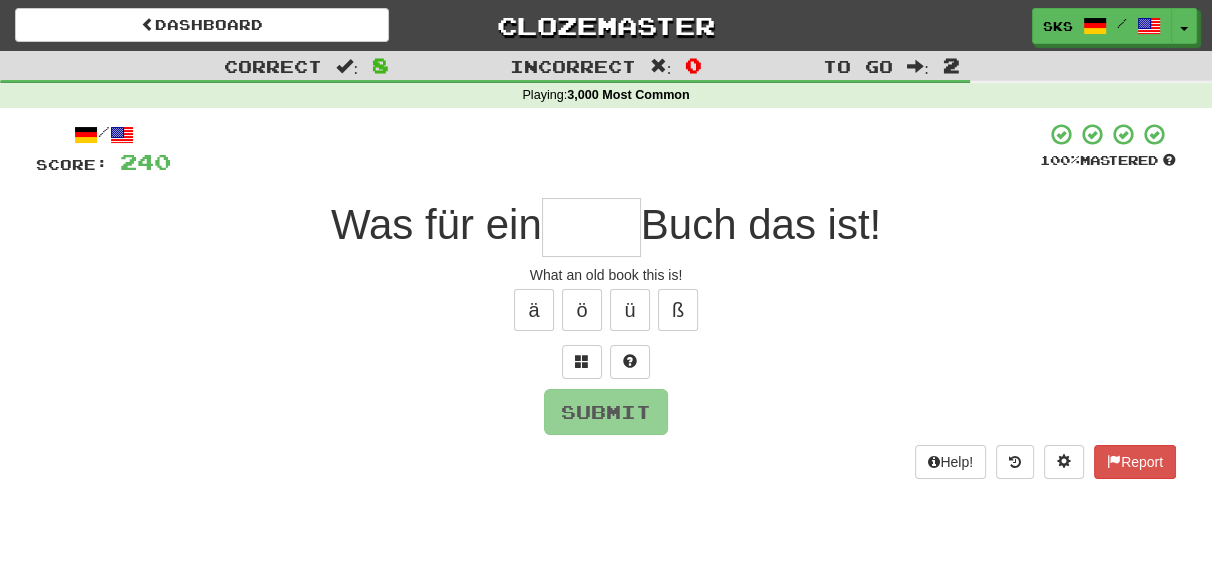 type on "*" 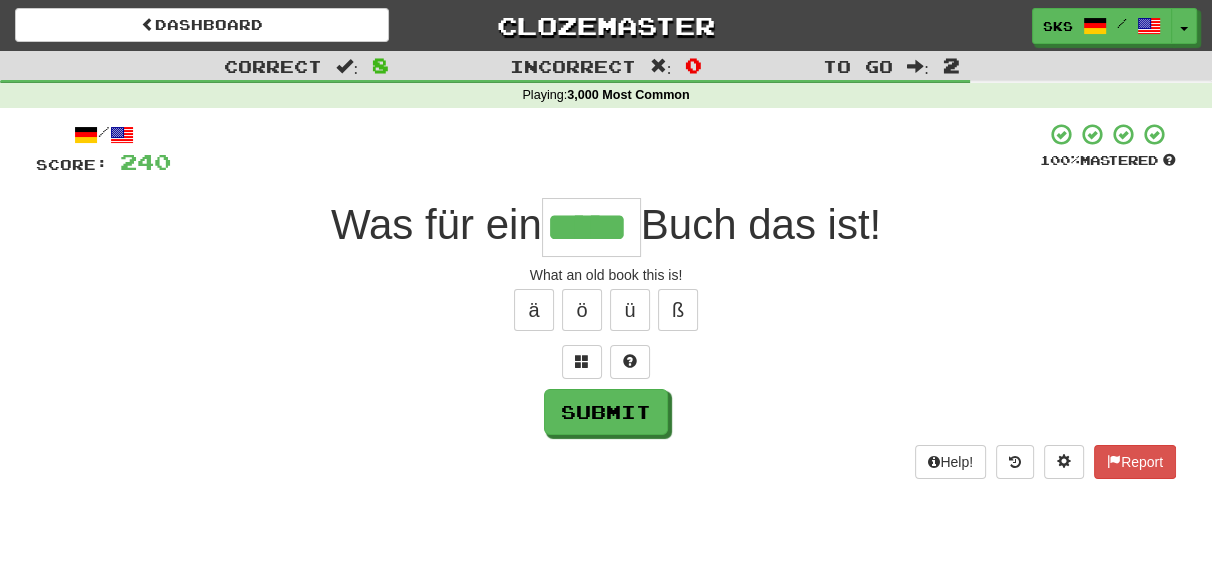 type on "*****" 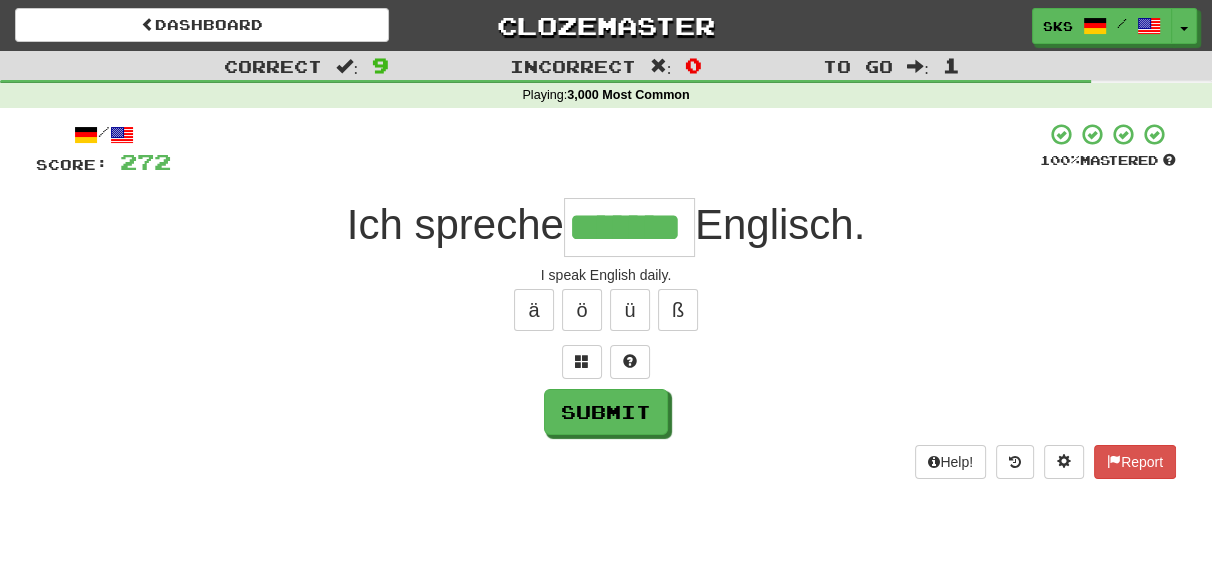 type on "*******" 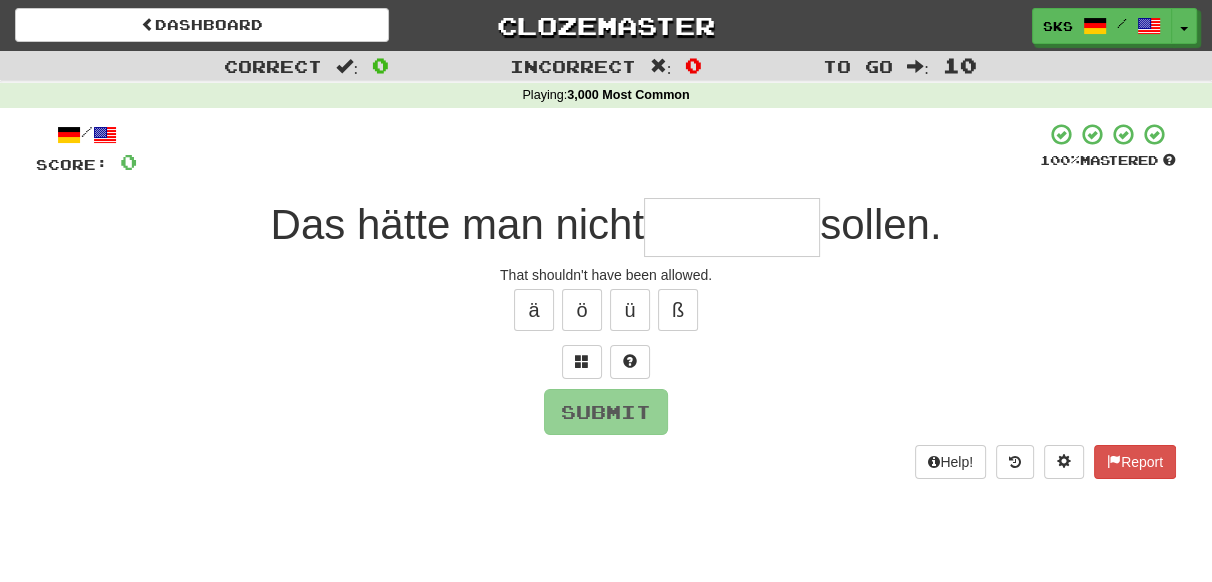 type on "*" 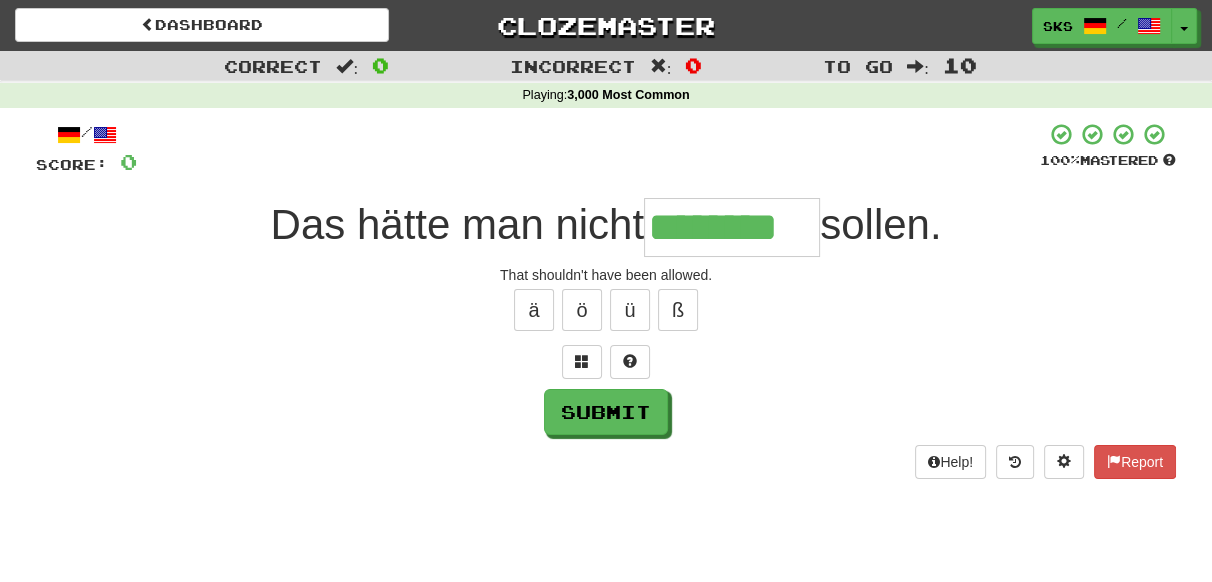 type on "********" 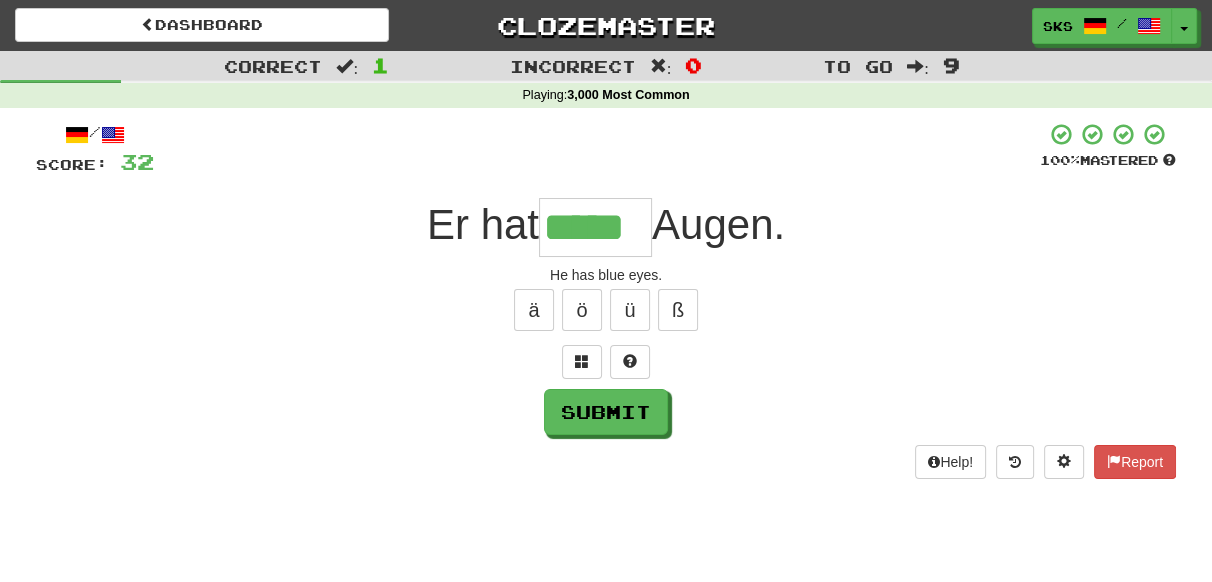 type on "*****" 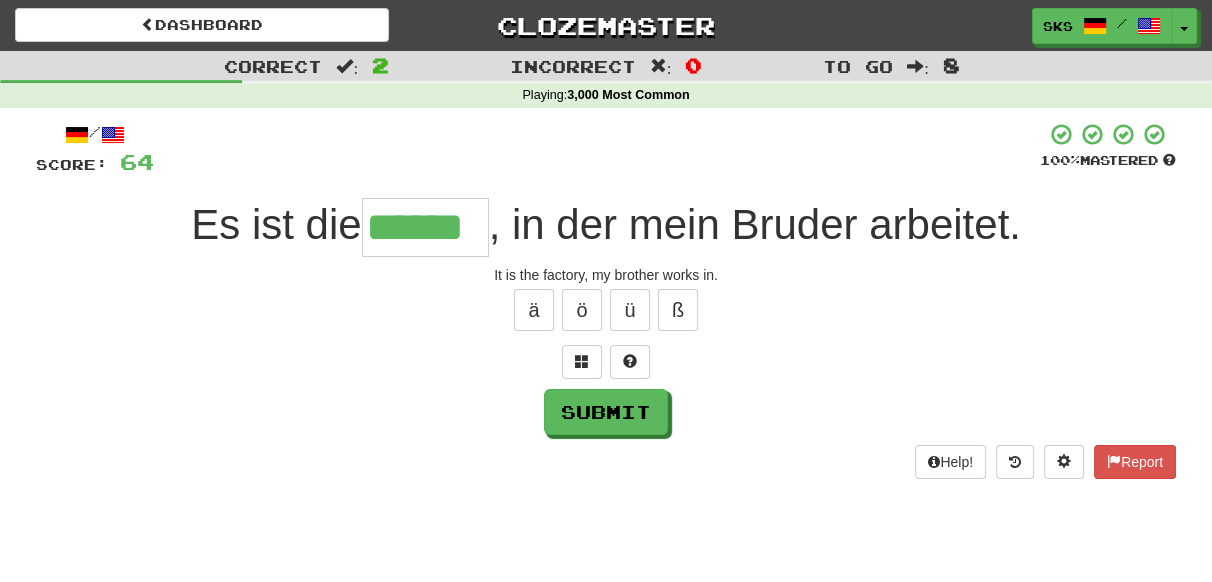 type on "******" 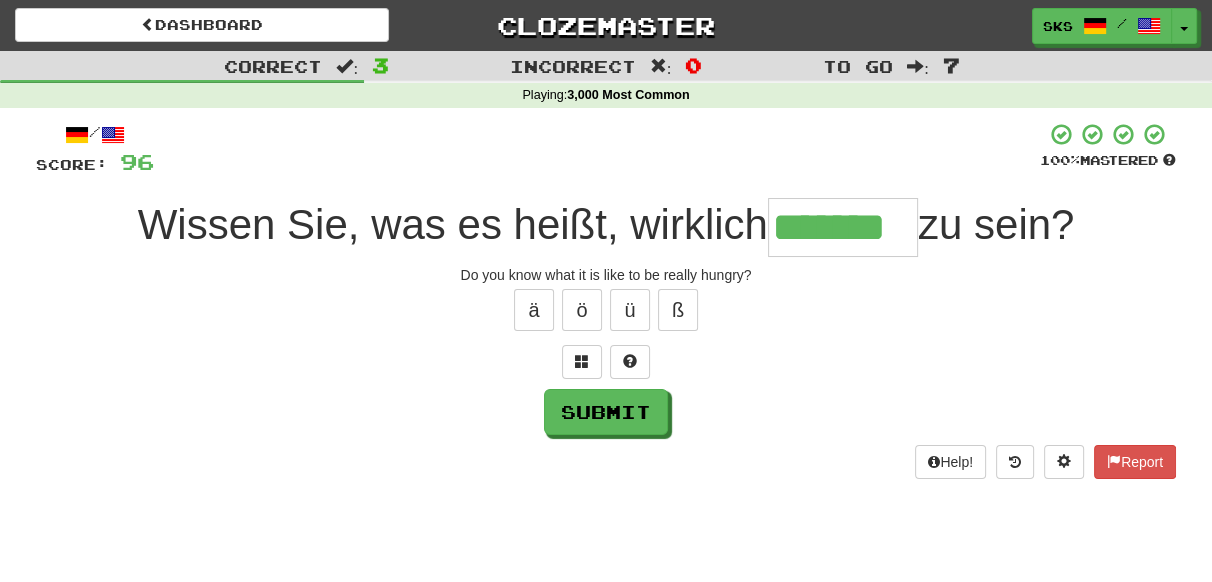 type on "*******" 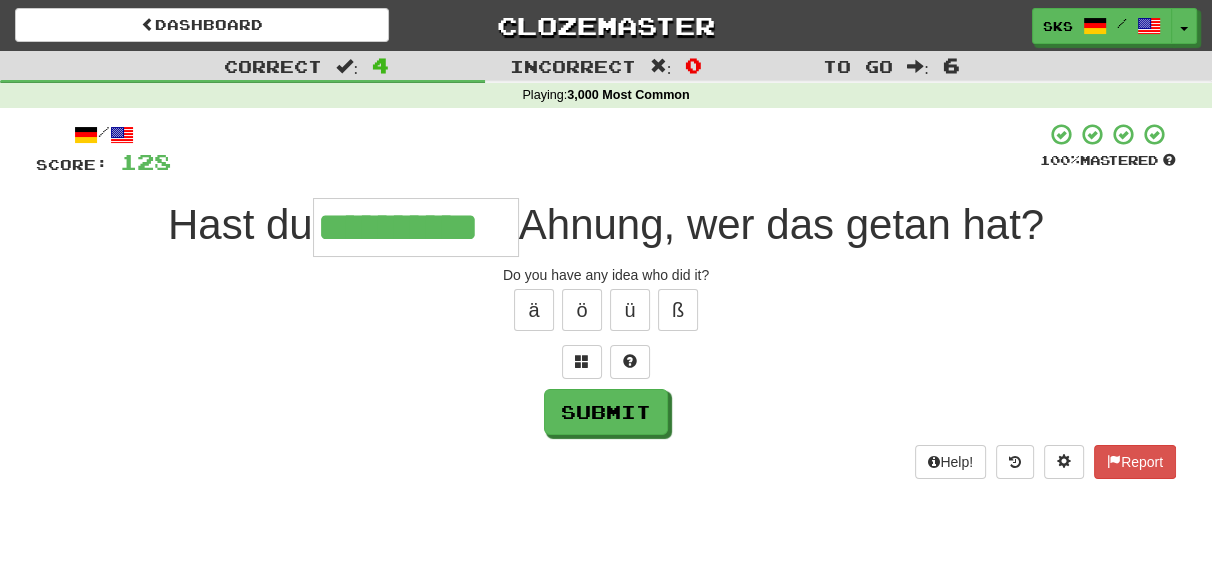 type on "**********" 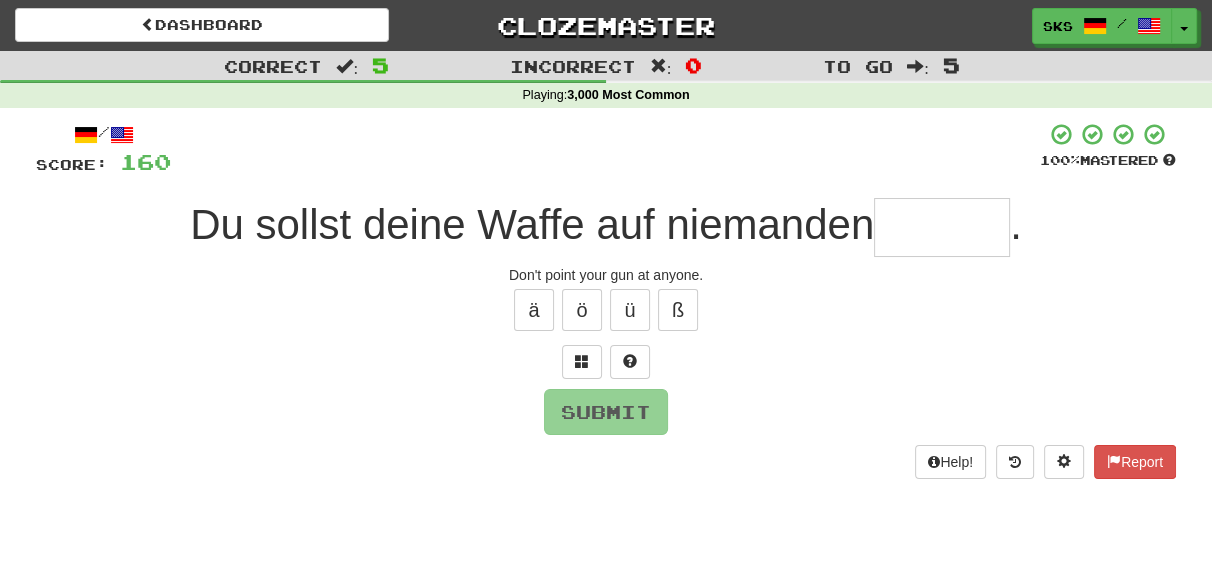 type on "*" 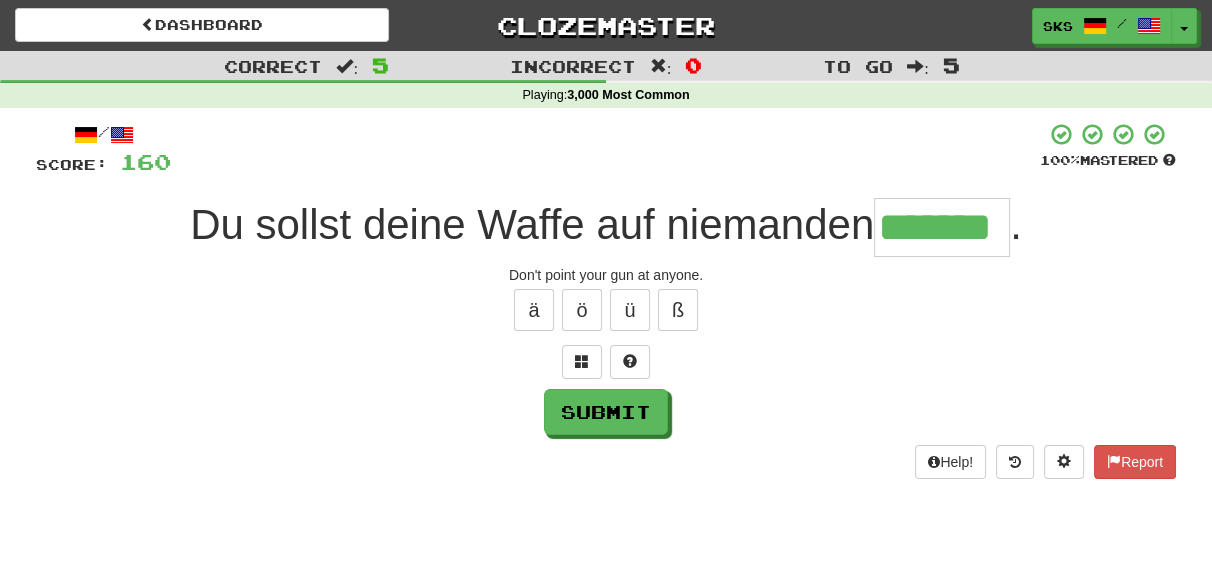 type on "*******" 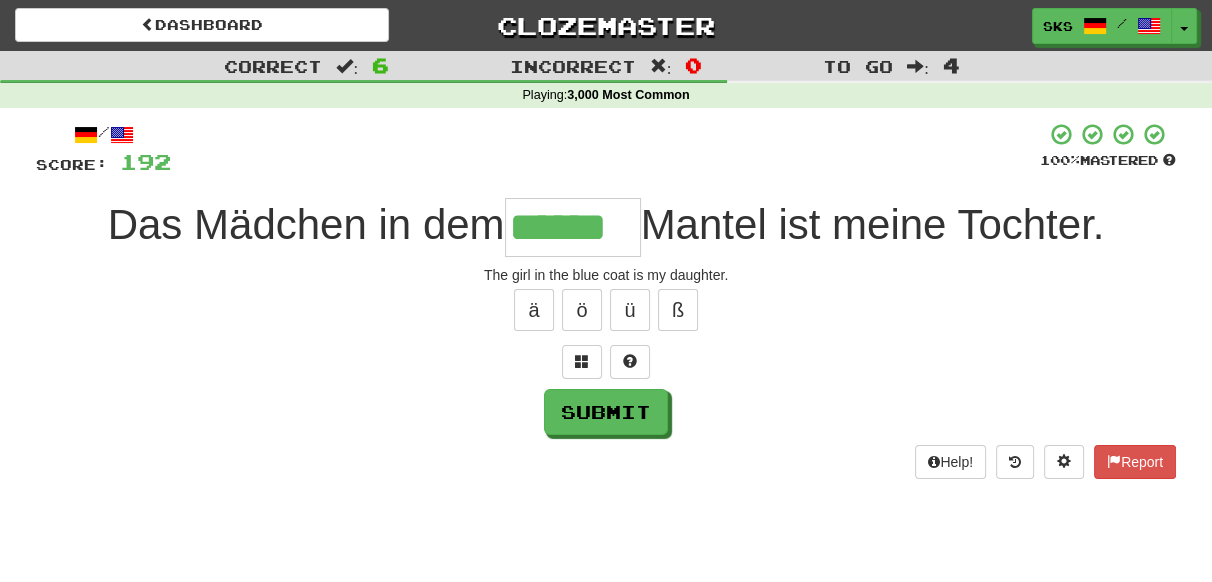 type on "******" 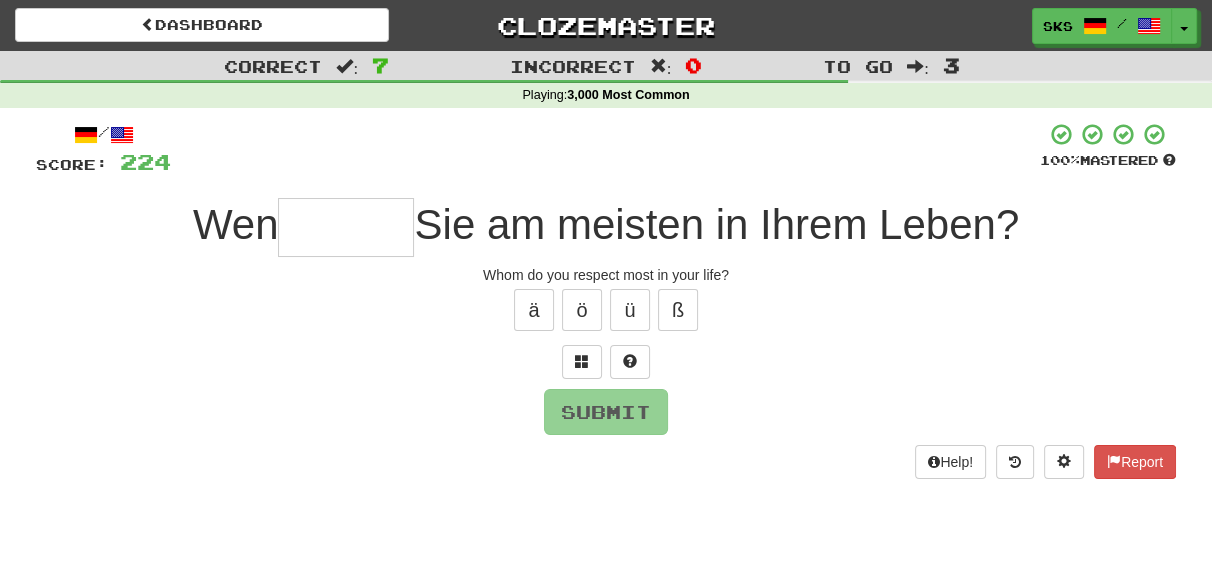 type on "*" 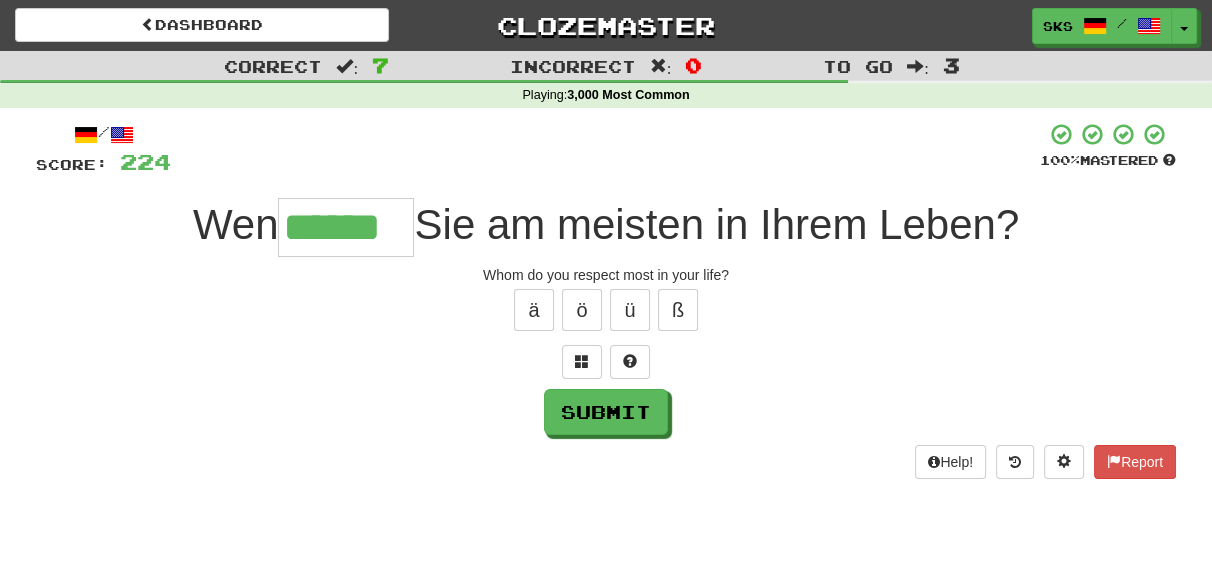 type on "******" 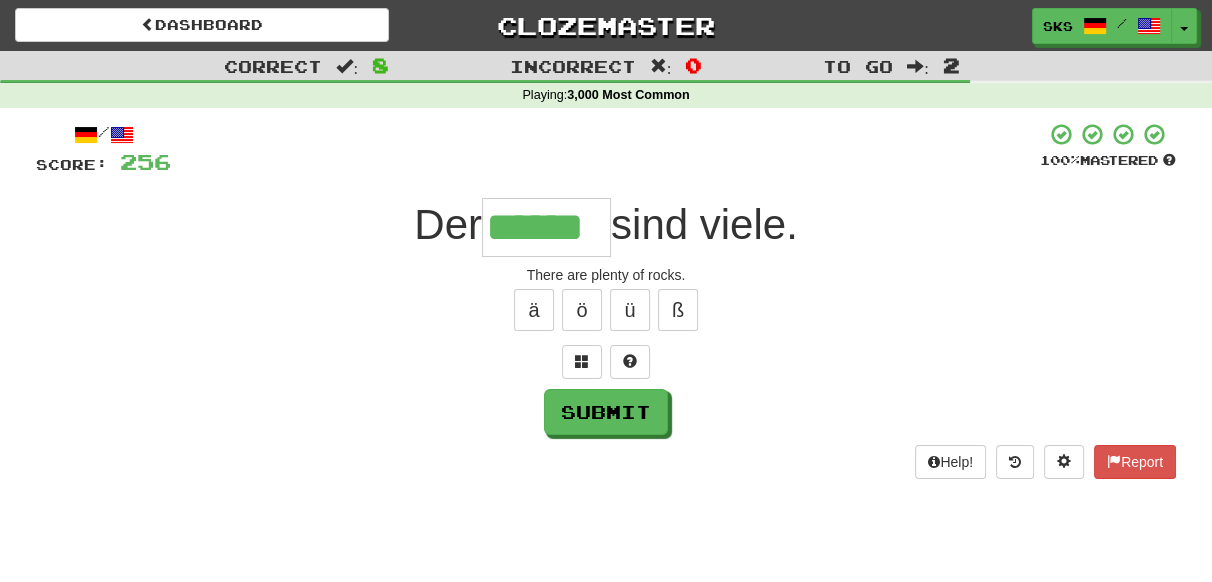 type on "******" 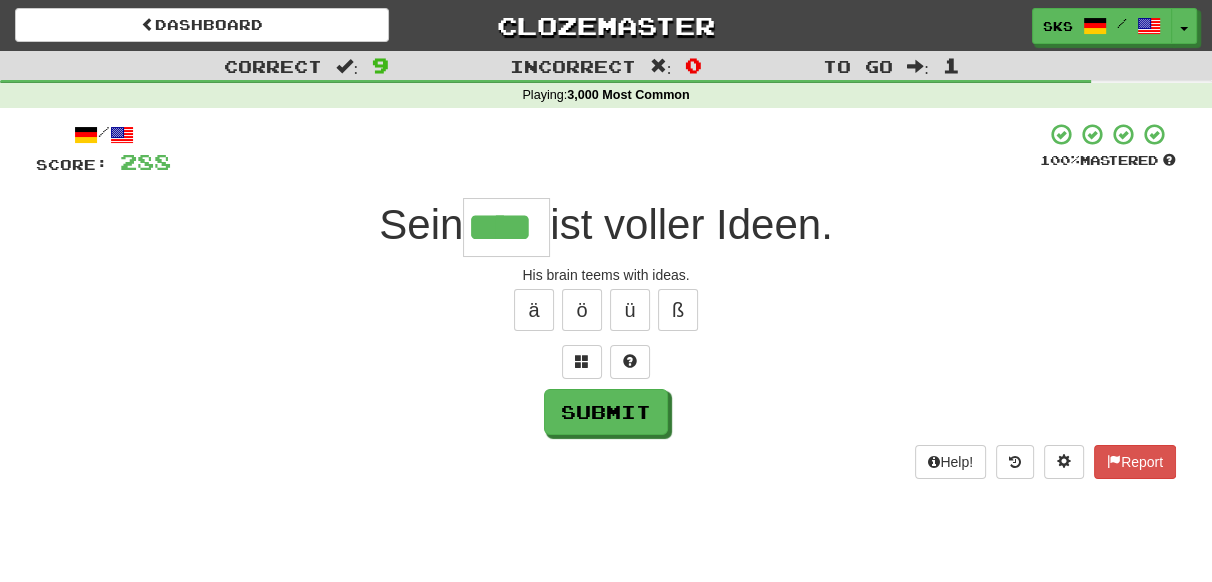 type on "****" 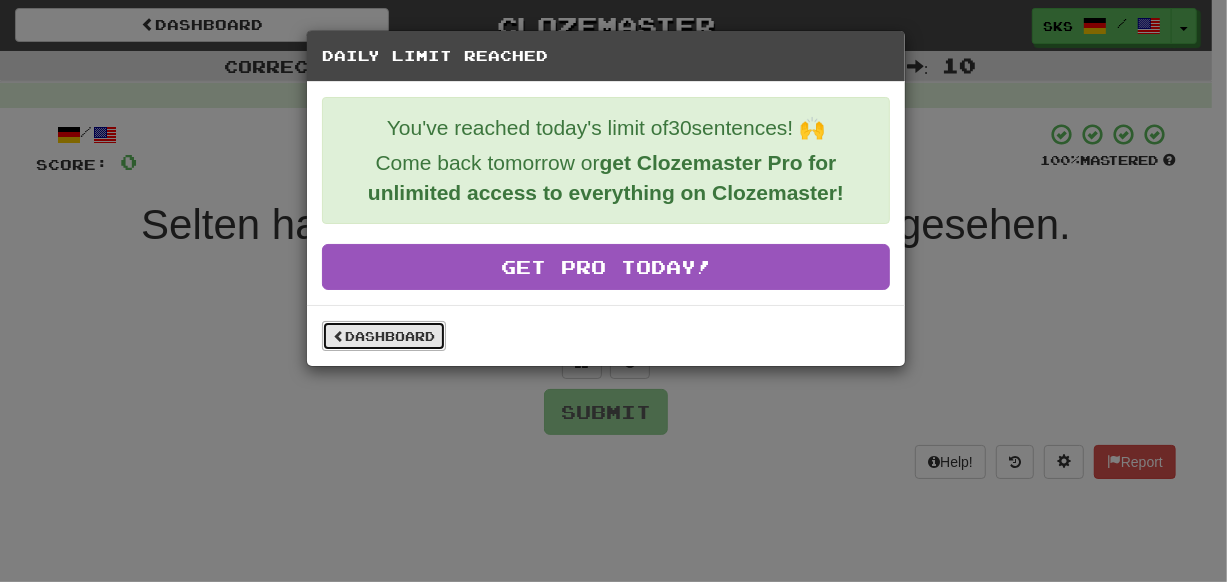 click on "Dashboard" at bounding box center (384, 336) 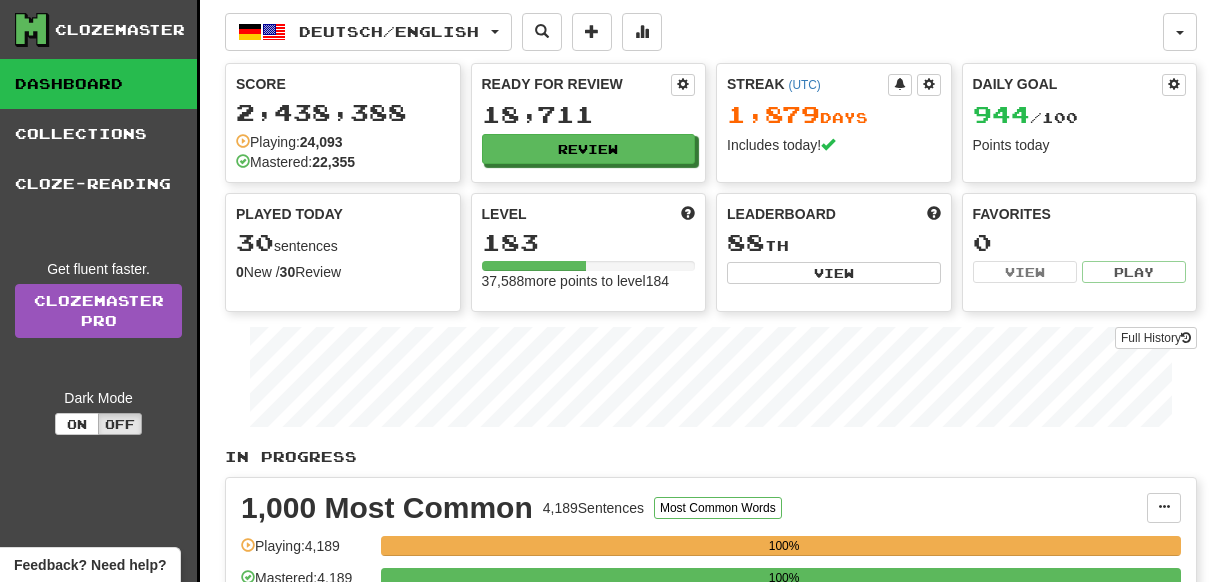 scroll, scrollTop: 0, scrollLeft: 0, axis: both 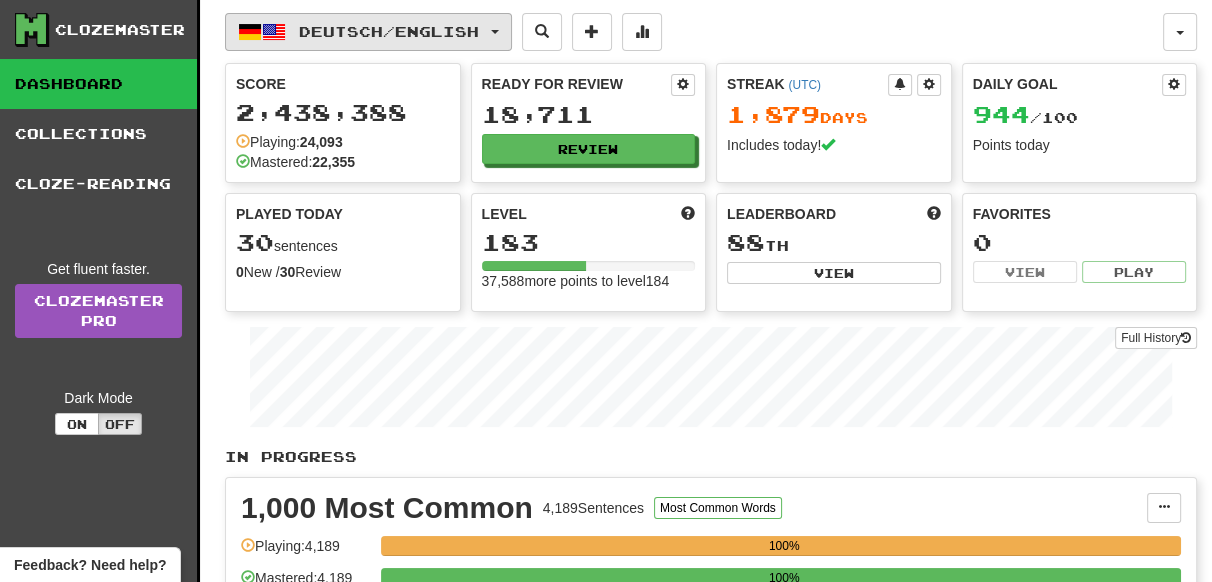 click on "Deutsch  /  English" at bounding box center [389, 31] 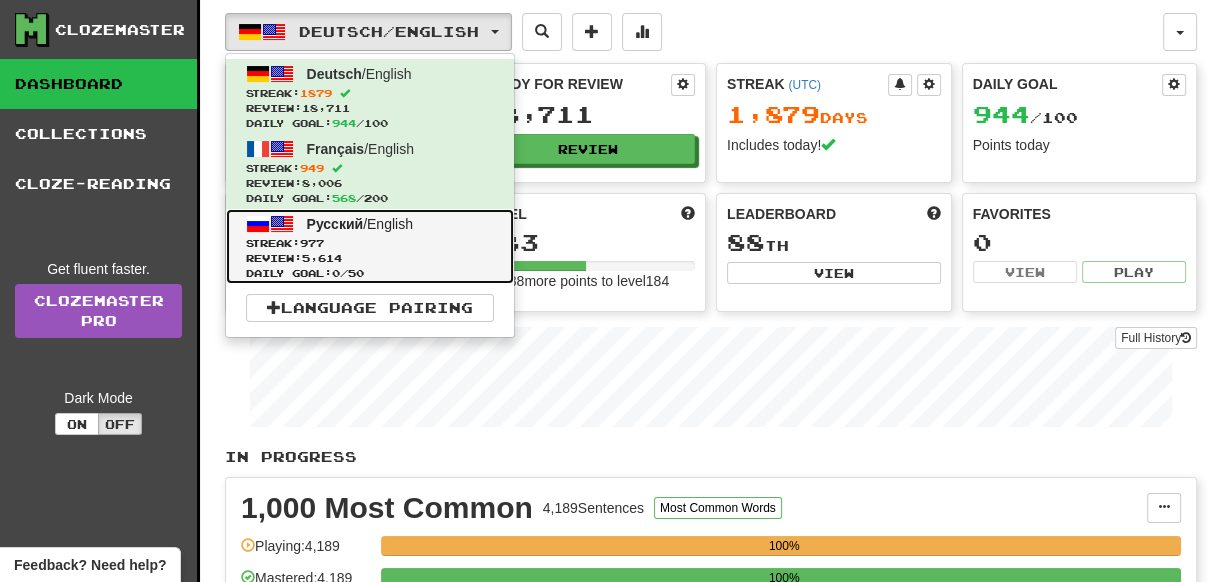 click on "Review:  5,614" at bounding box center (370, 258) 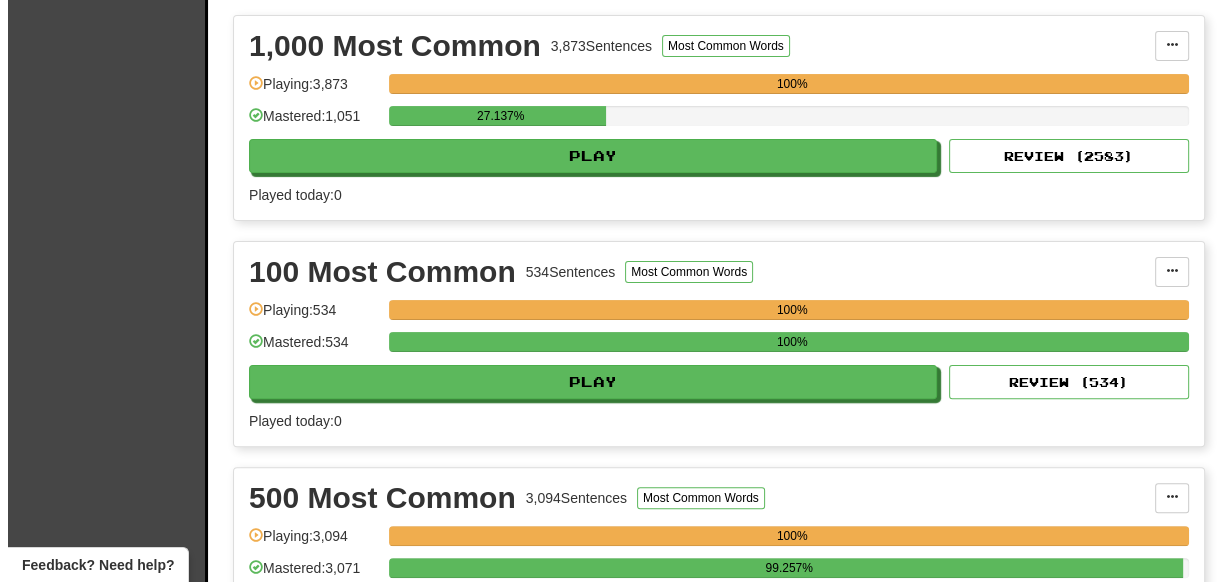scroll, scrollTop: 363, scrollLeft: 0, axis: vertical 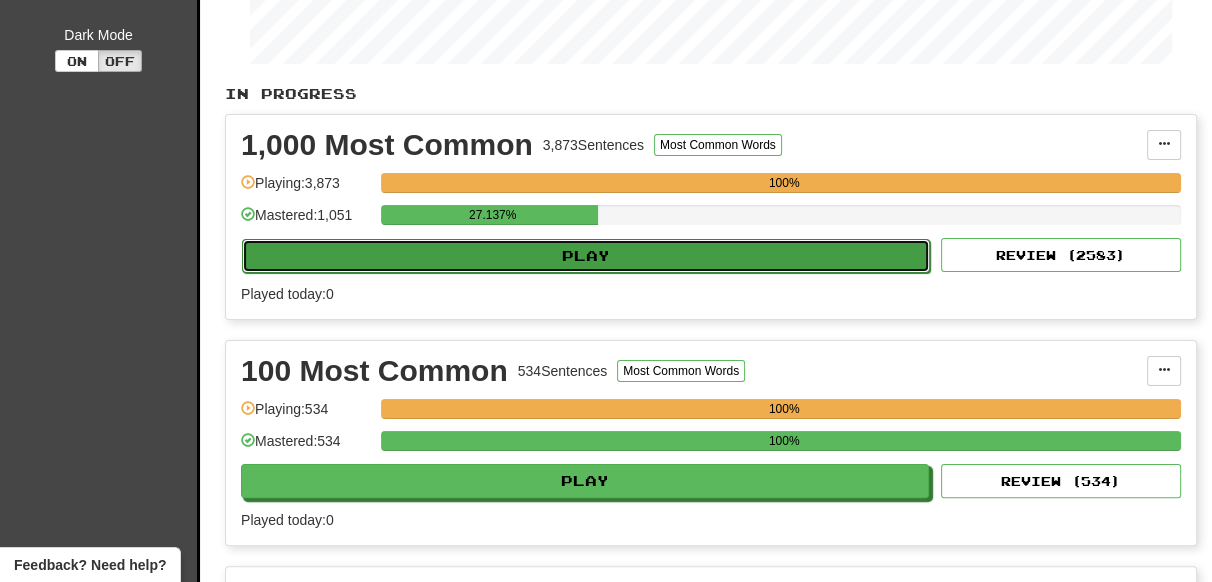 click on "Play" at bounding box center [586, 256] 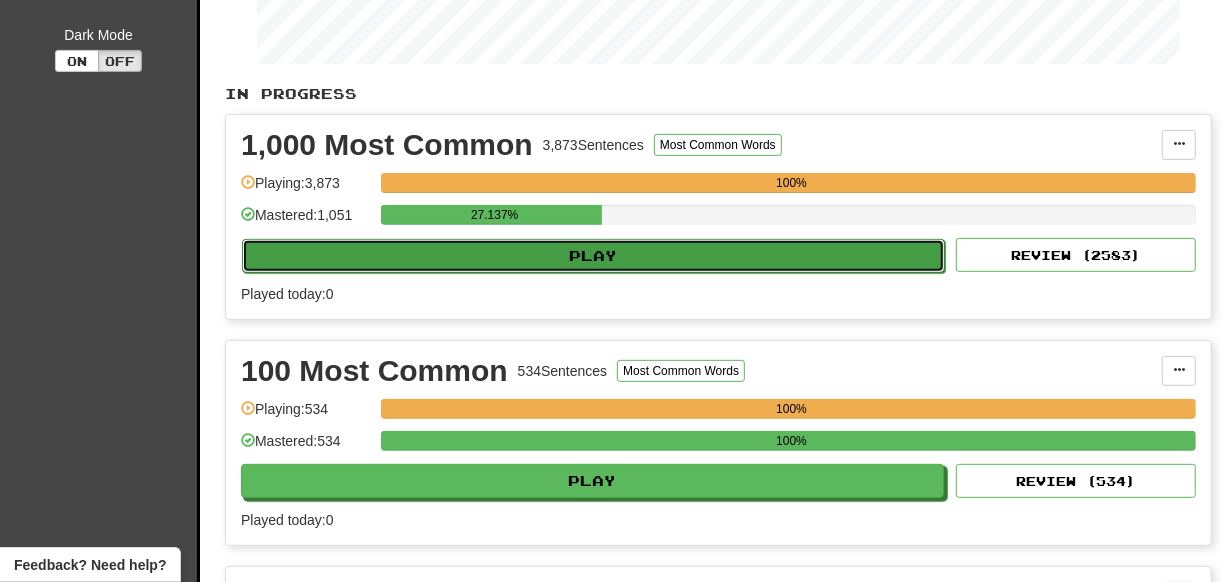 select on "**" 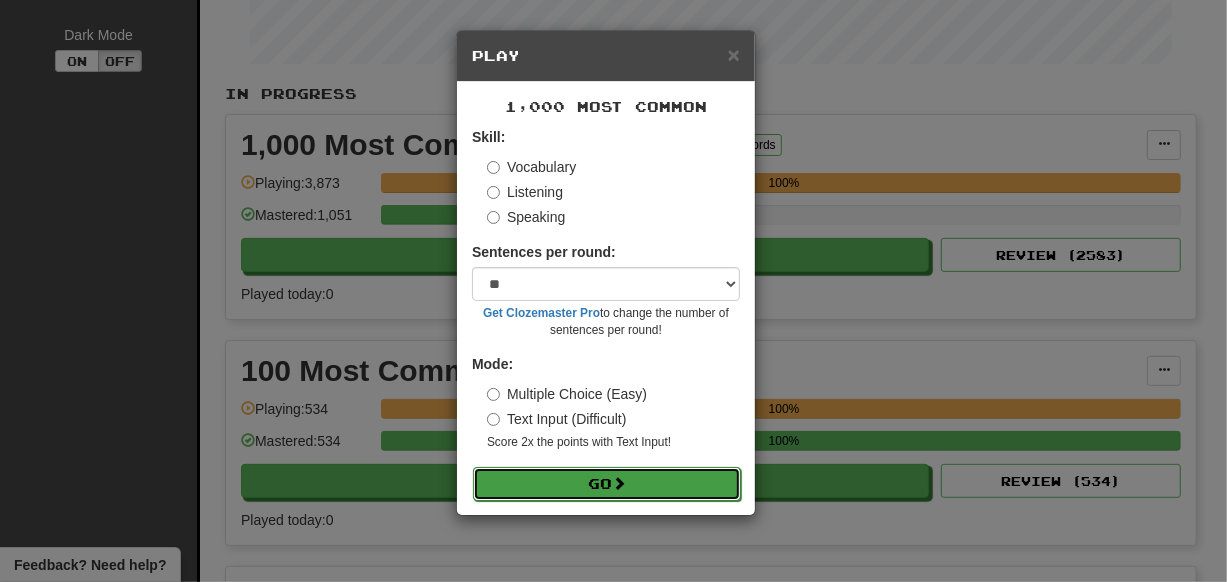 click on "Go" at bounding box center (607, 484) 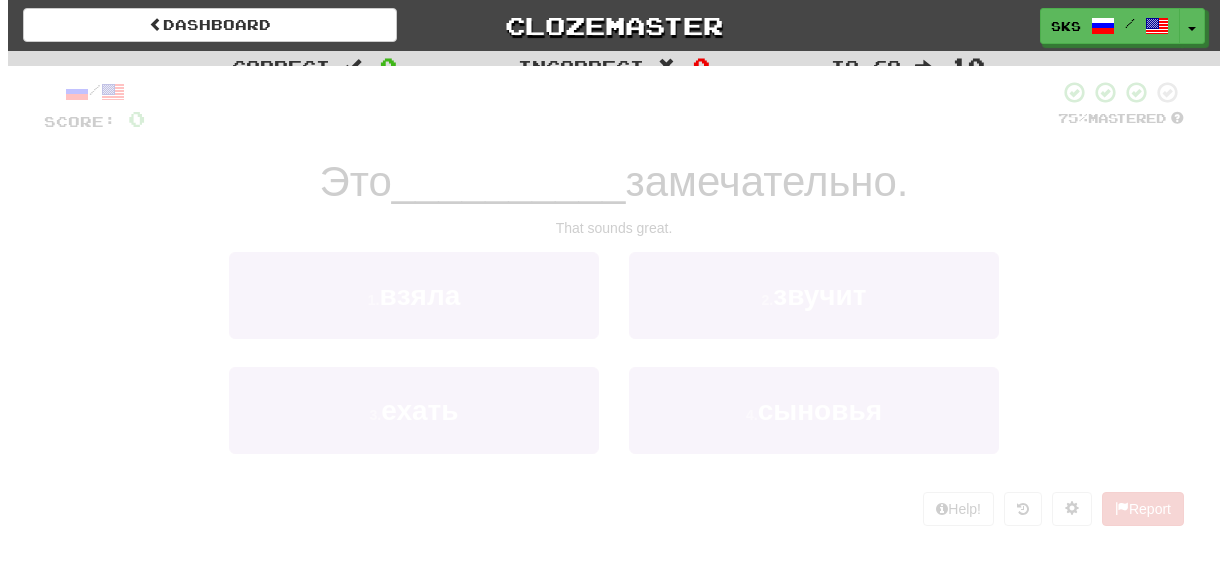 scroll, scrollTop: 0, scrollLeft: 0, axis: both 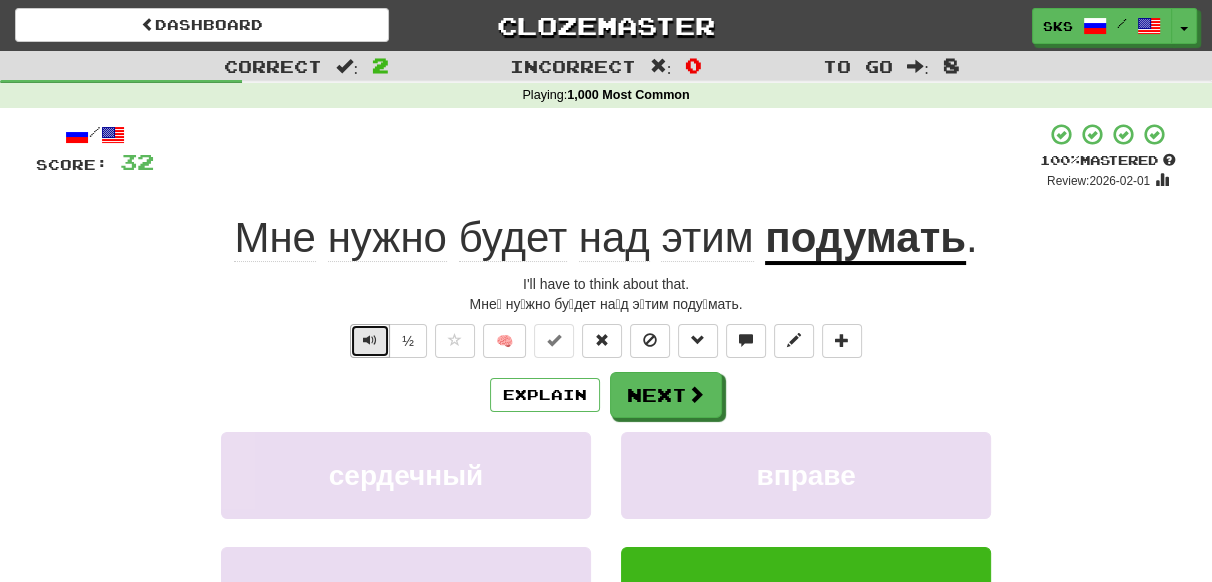 click at bounding box center (370, 341) 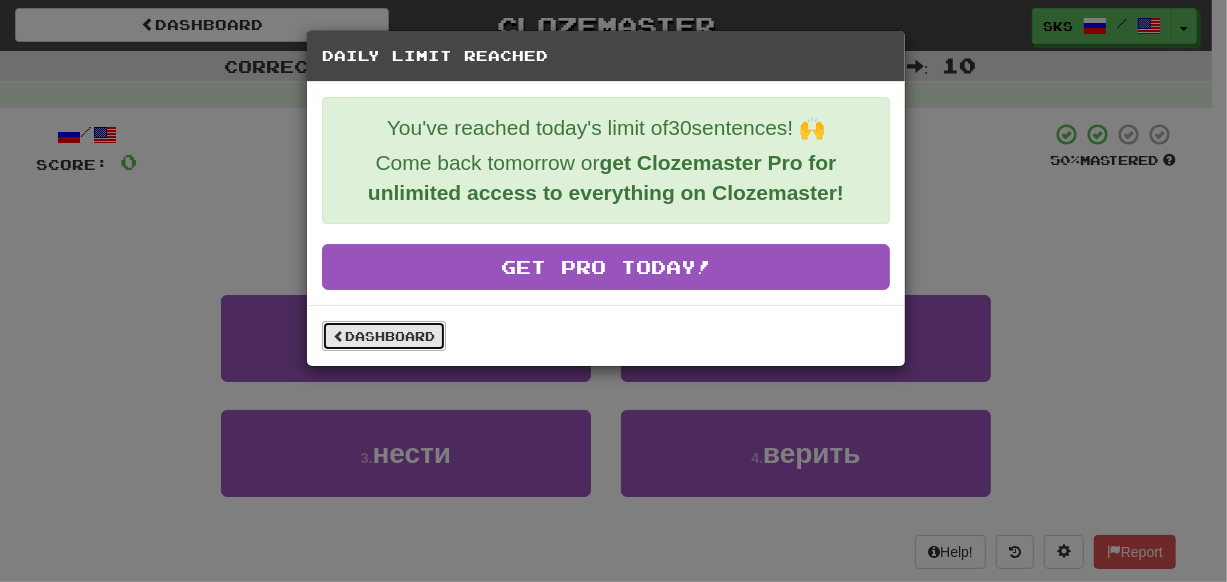 click on "Dashboard" at bounding box center (384, 336) 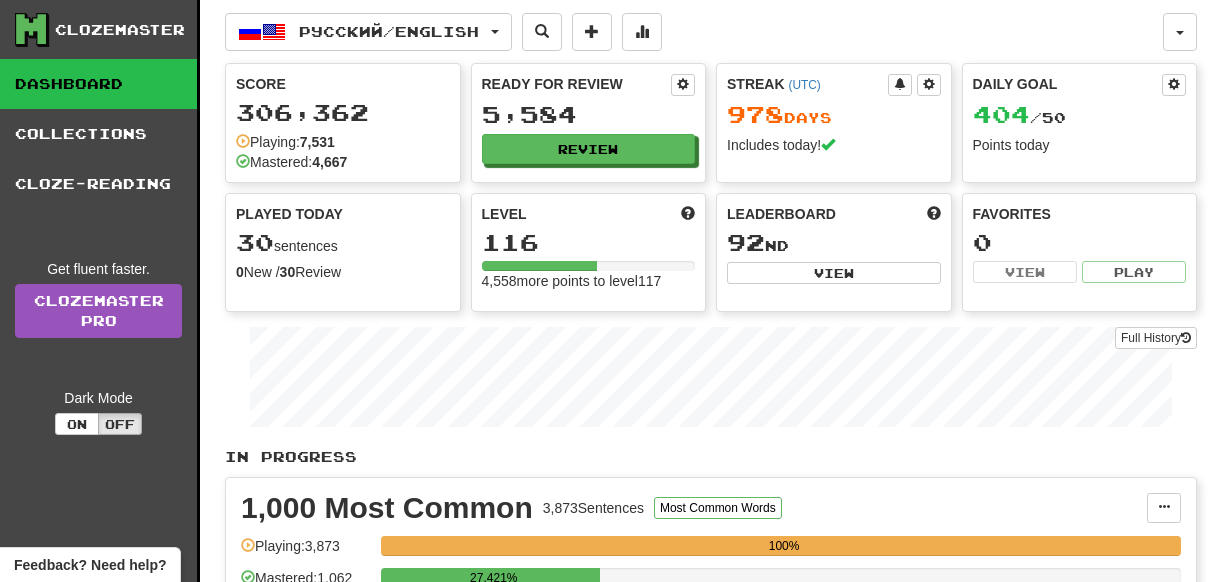 scroll, scrollTop: 272, scrollLeft: 0, axis: vertical 